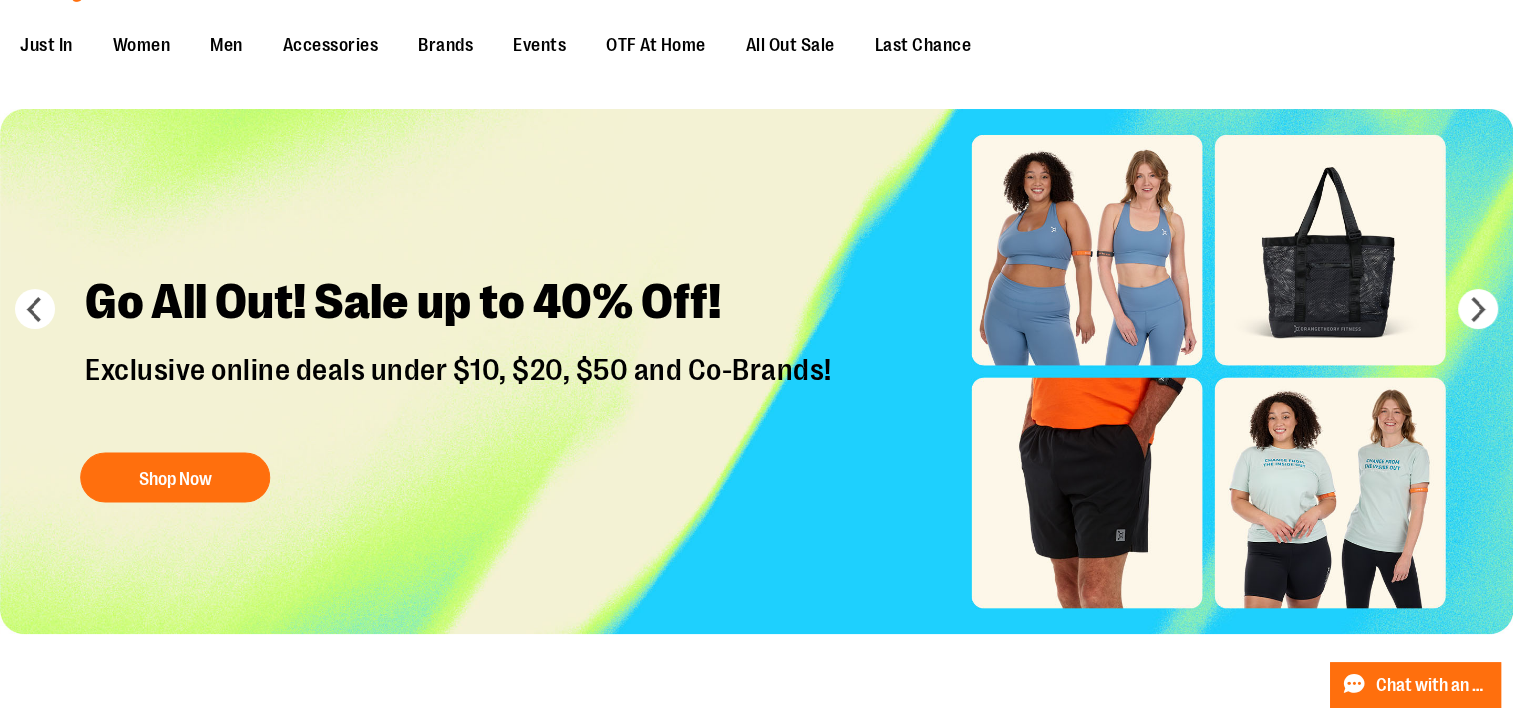 scroll, scrollTop: 0, scrollLeft: 0, axis: both 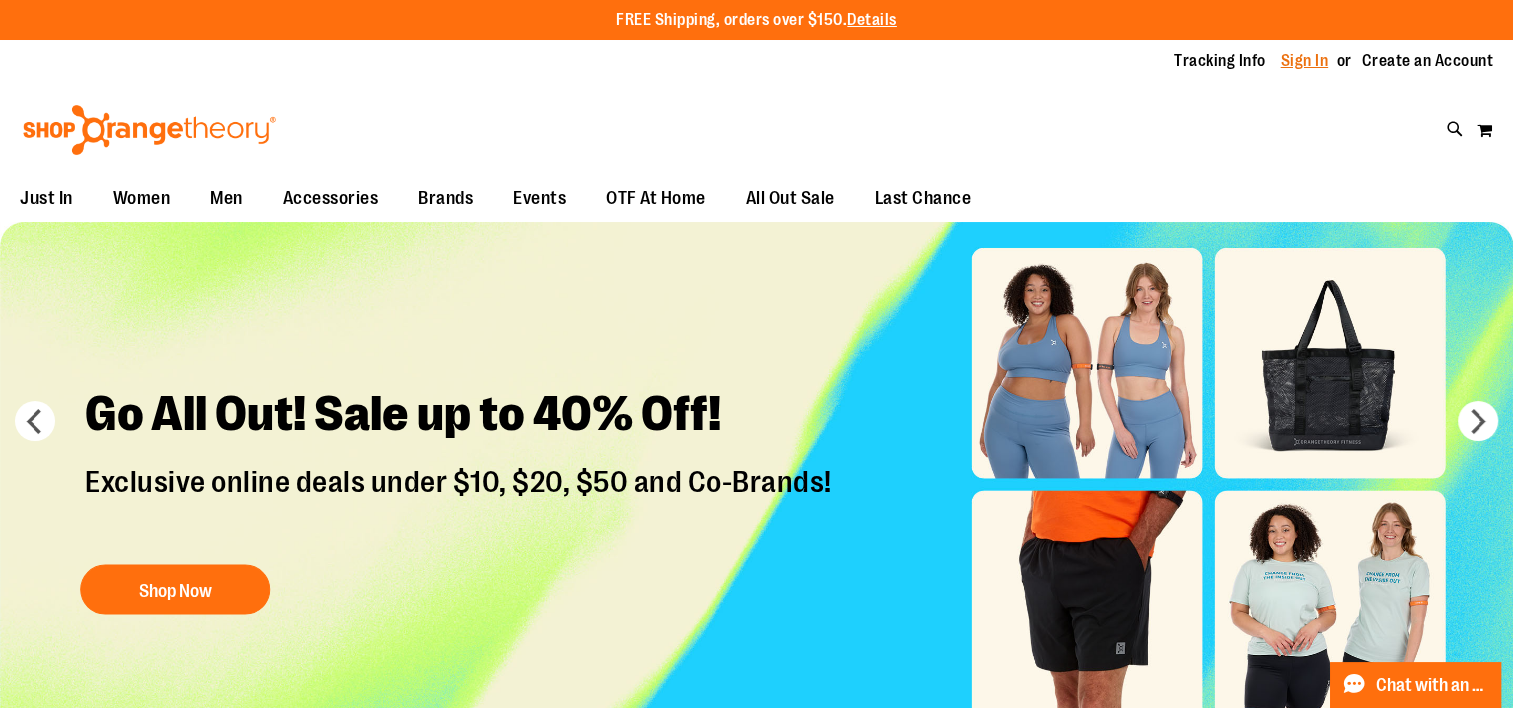 type on "**********" 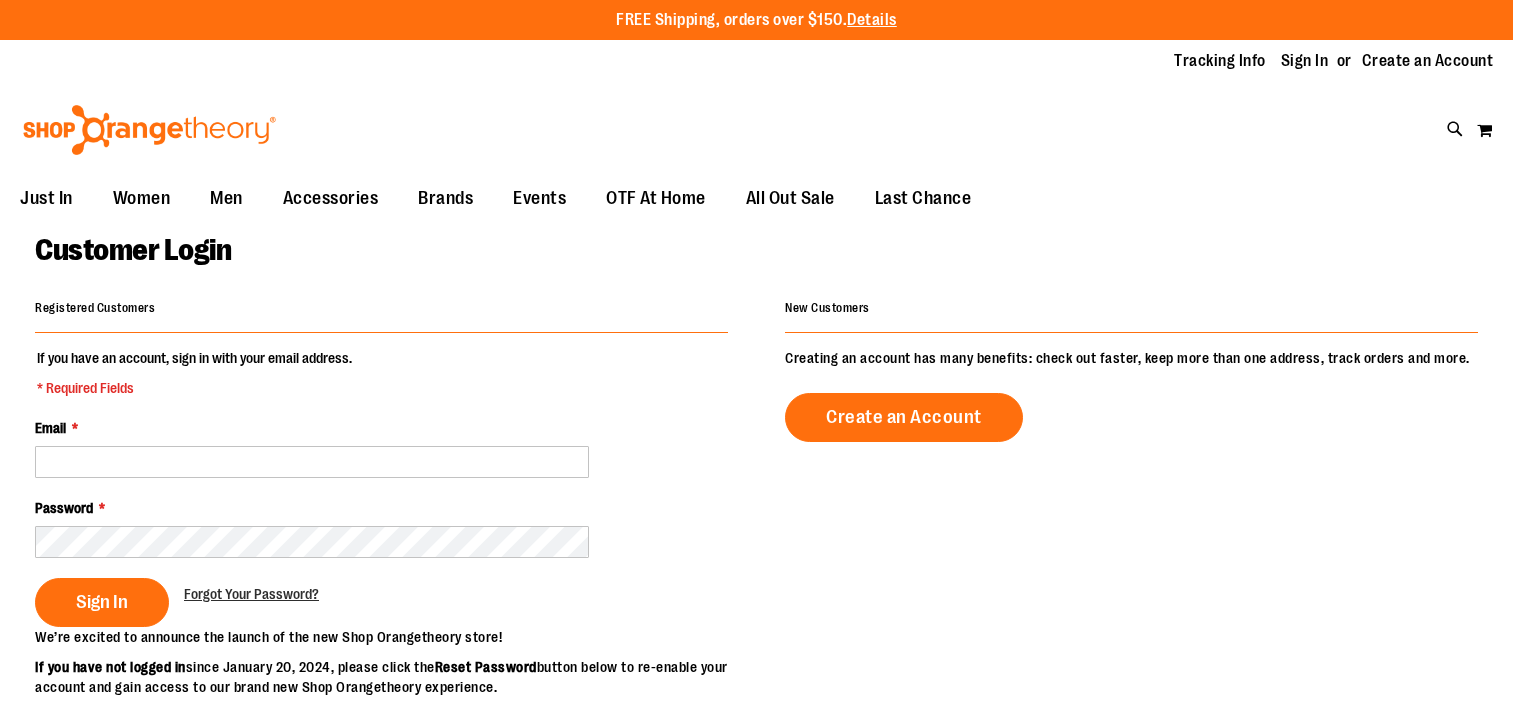 scroll, scrollTop: 0, scrollLeft: 0, axis: both 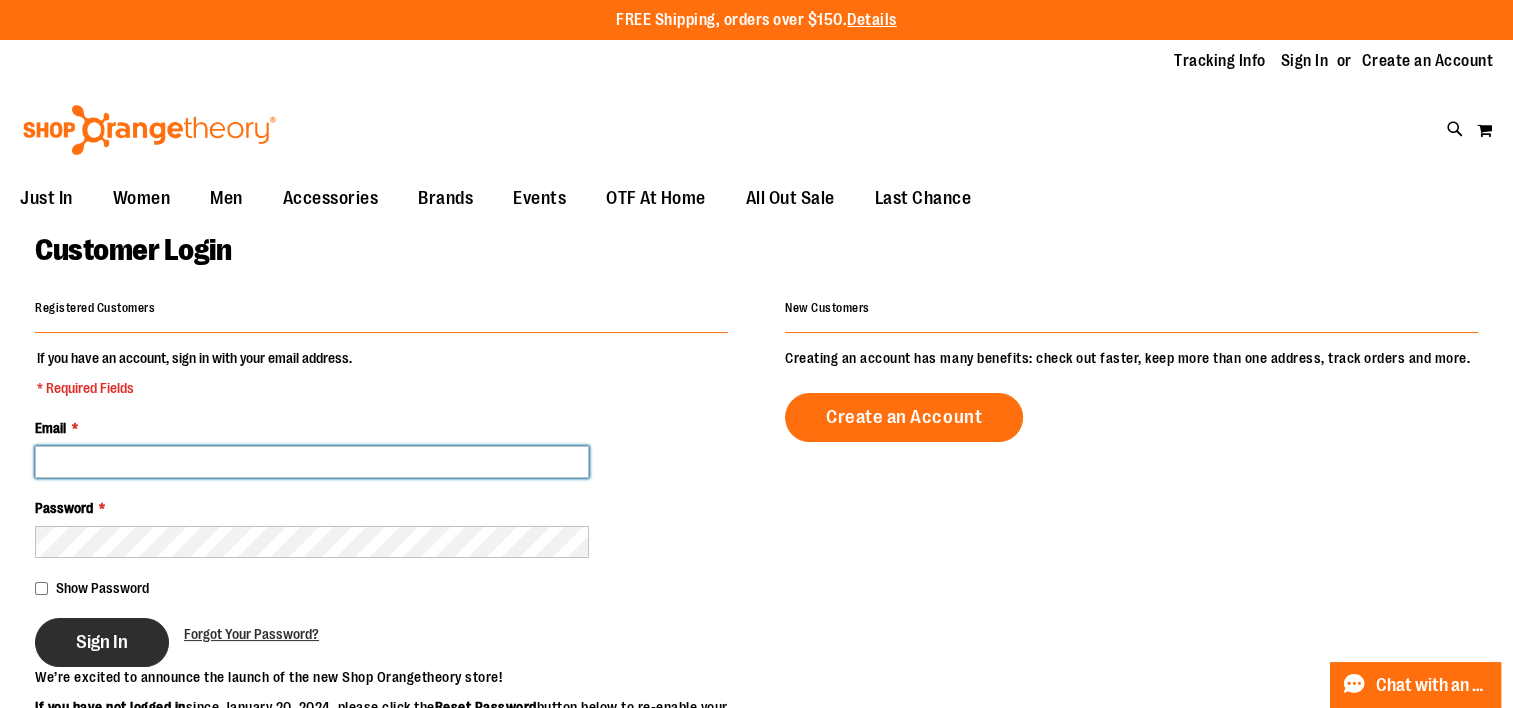 type on "**********" 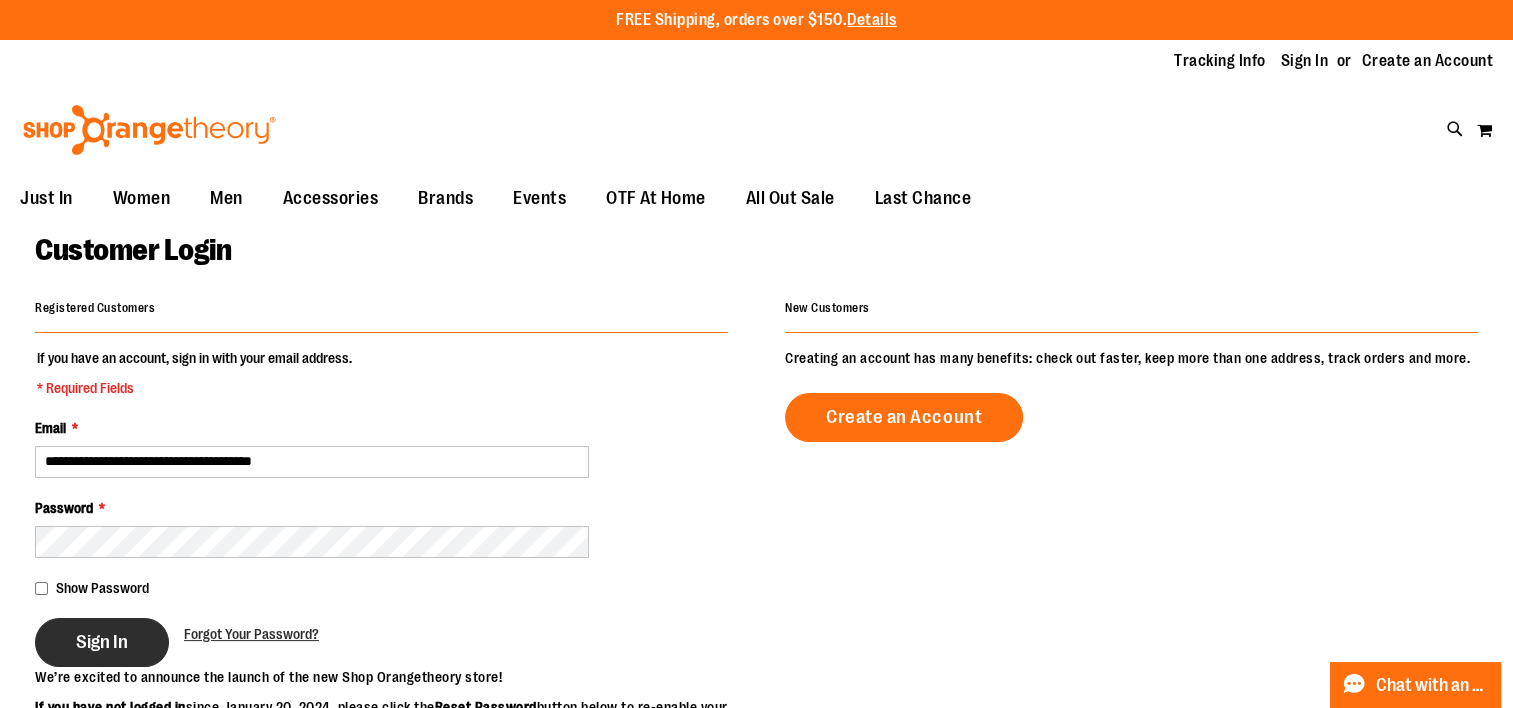 type on "**********" 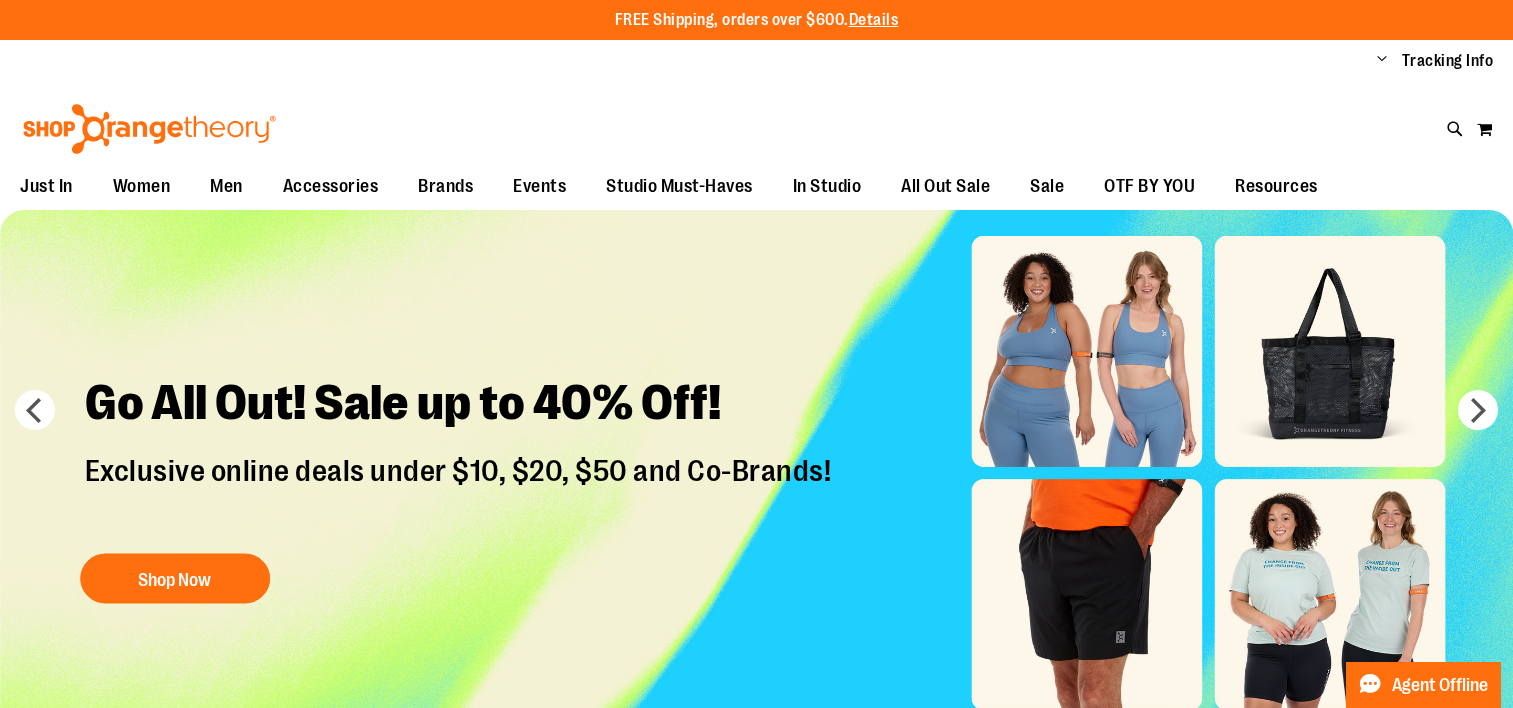 scroll, scrollTop: 0, scrollLeft: 0, axis: both 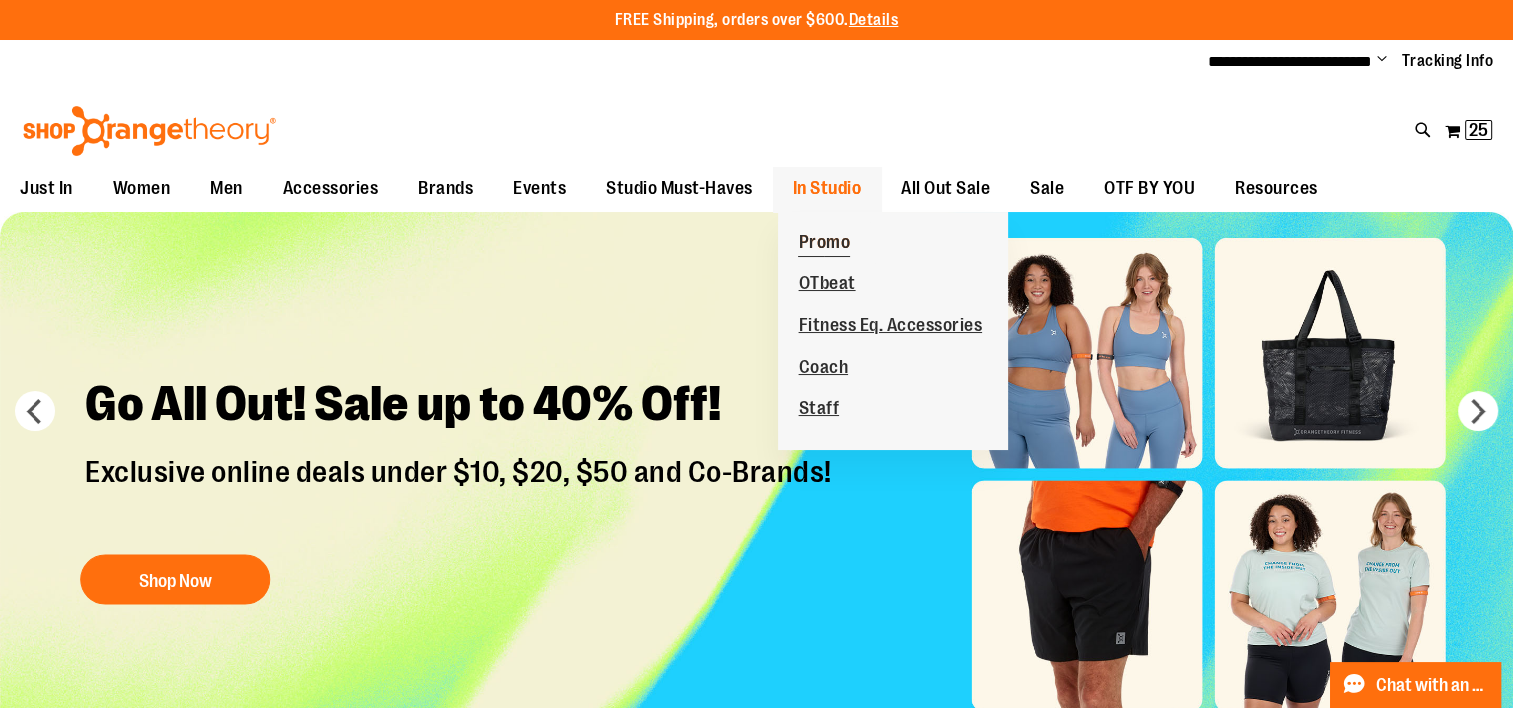 type on "**********" 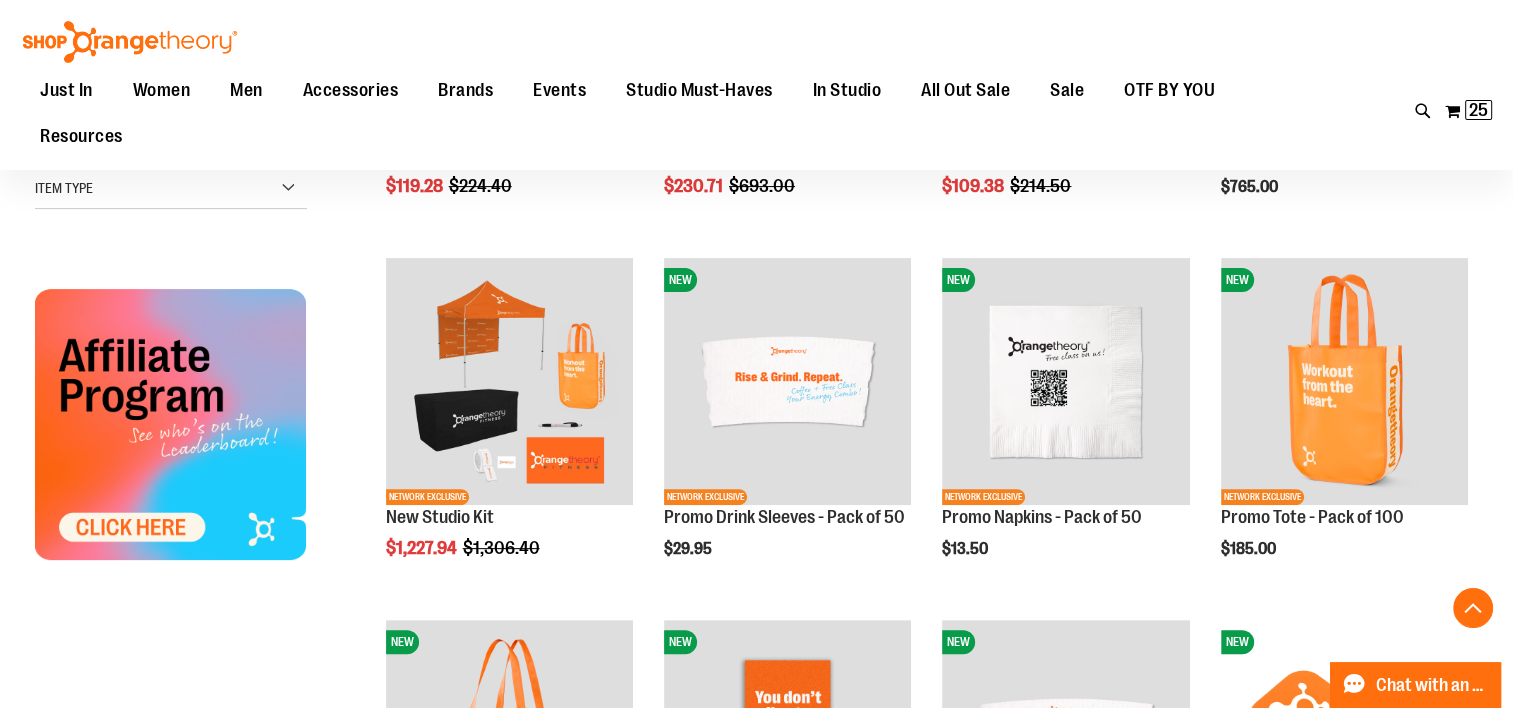 scroll, scrollTop: 100, scrollLeft: 0, axis: vertical 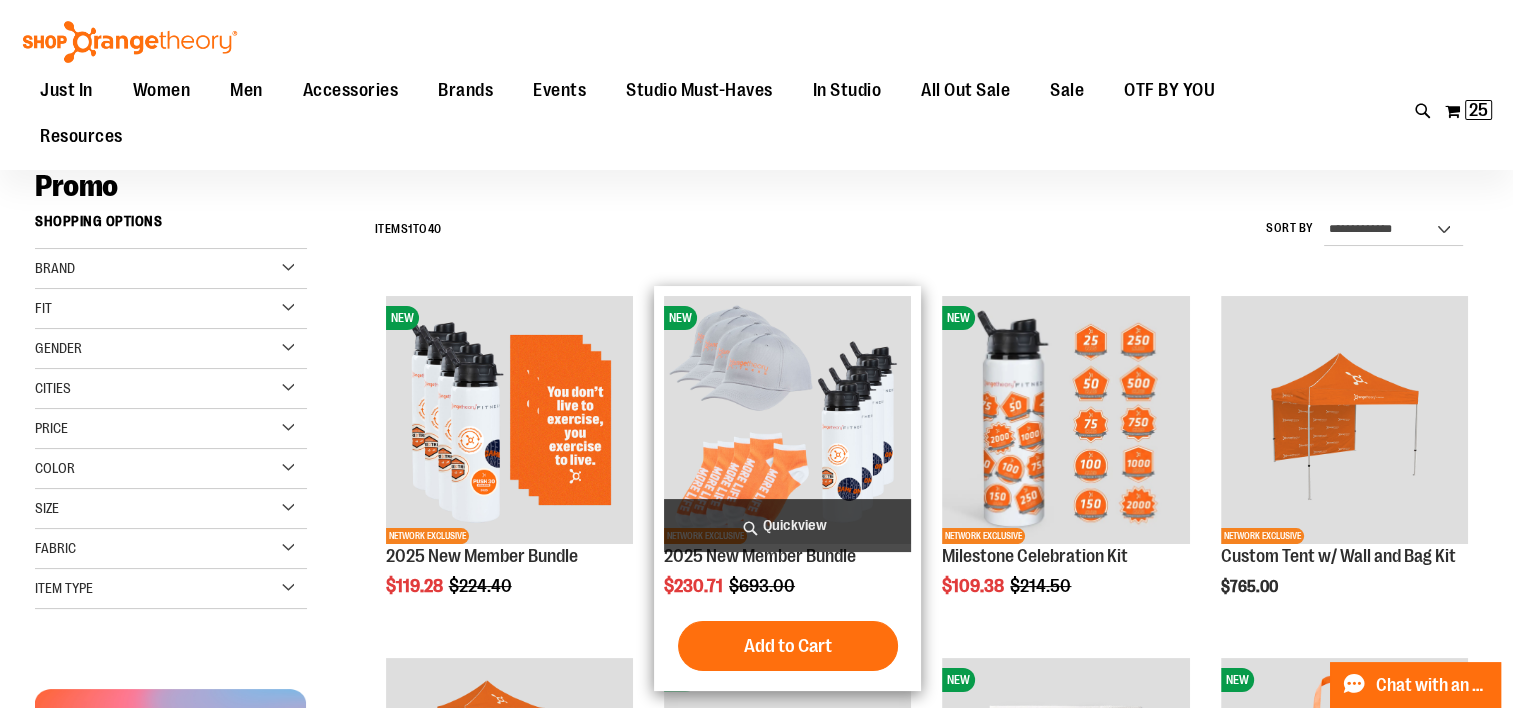 type on "**********" 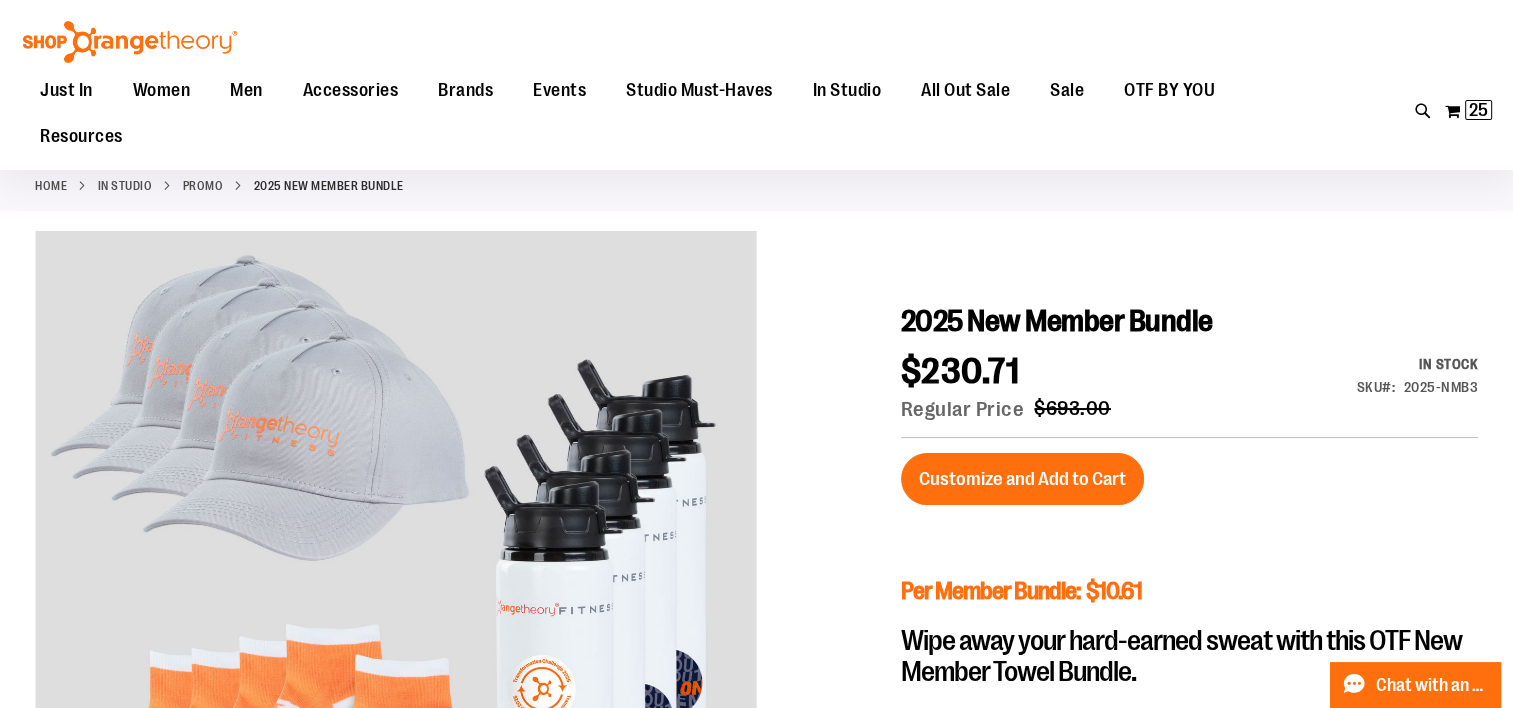 scroll, scrollTop: 0, scrollLeft: 0, axis: both 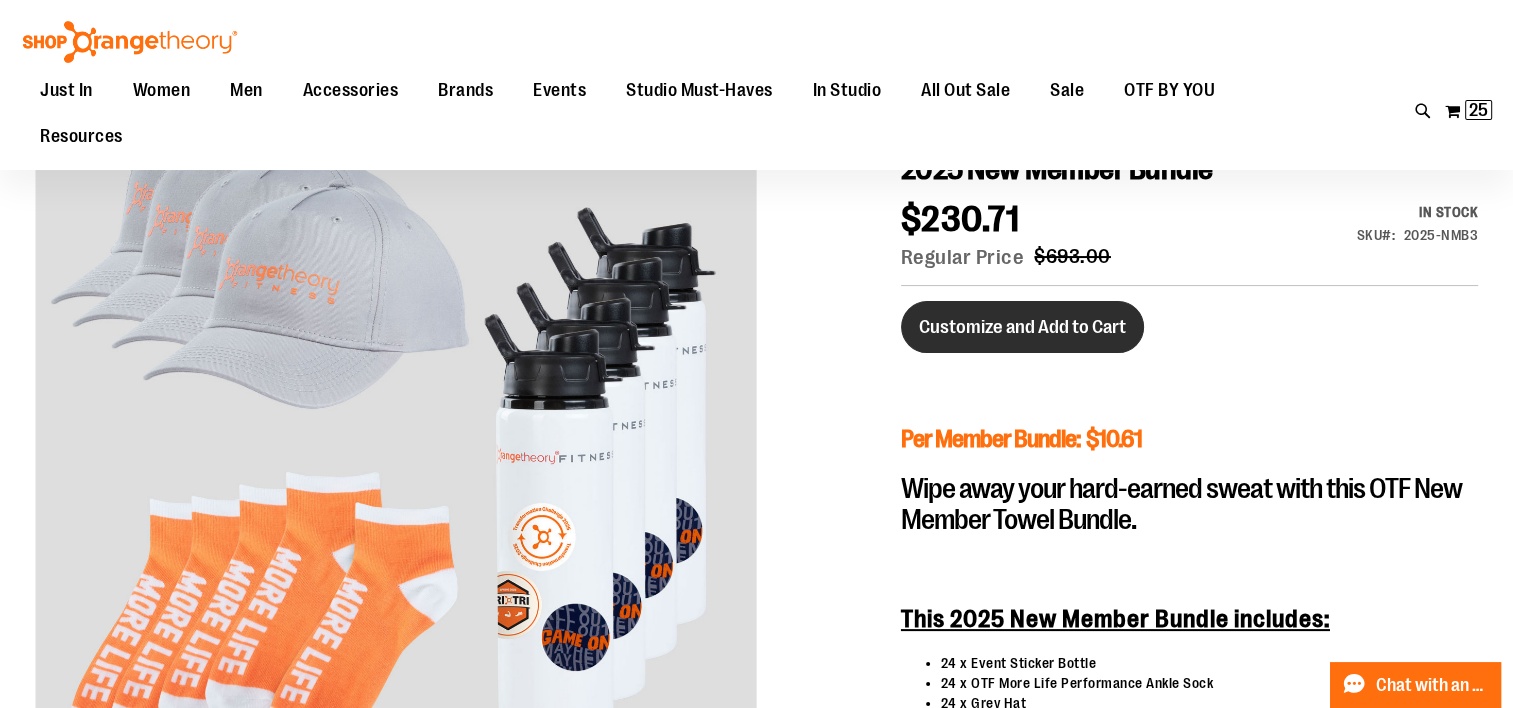 type on "**********" 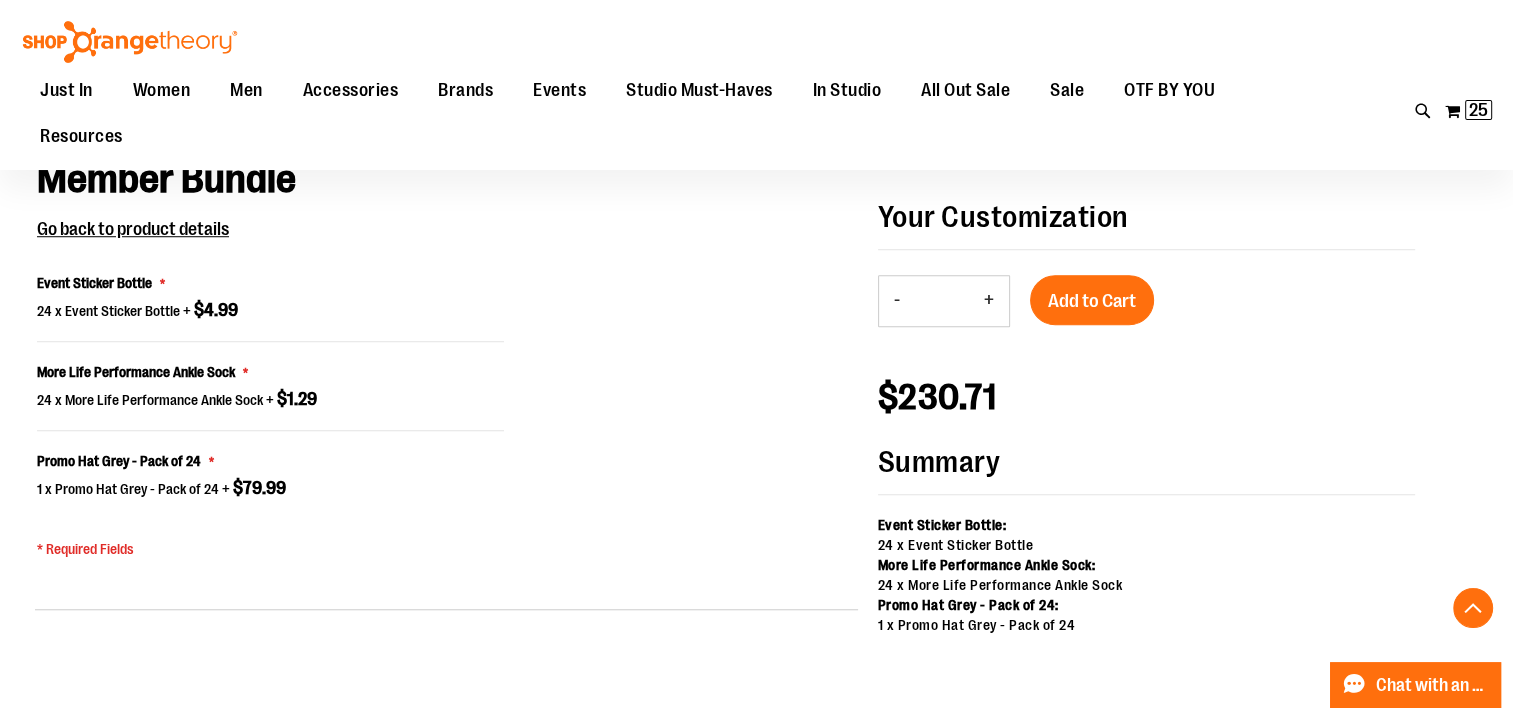 scroll, scrollTop: 1500, scrollLeft: 0, axis: vertical 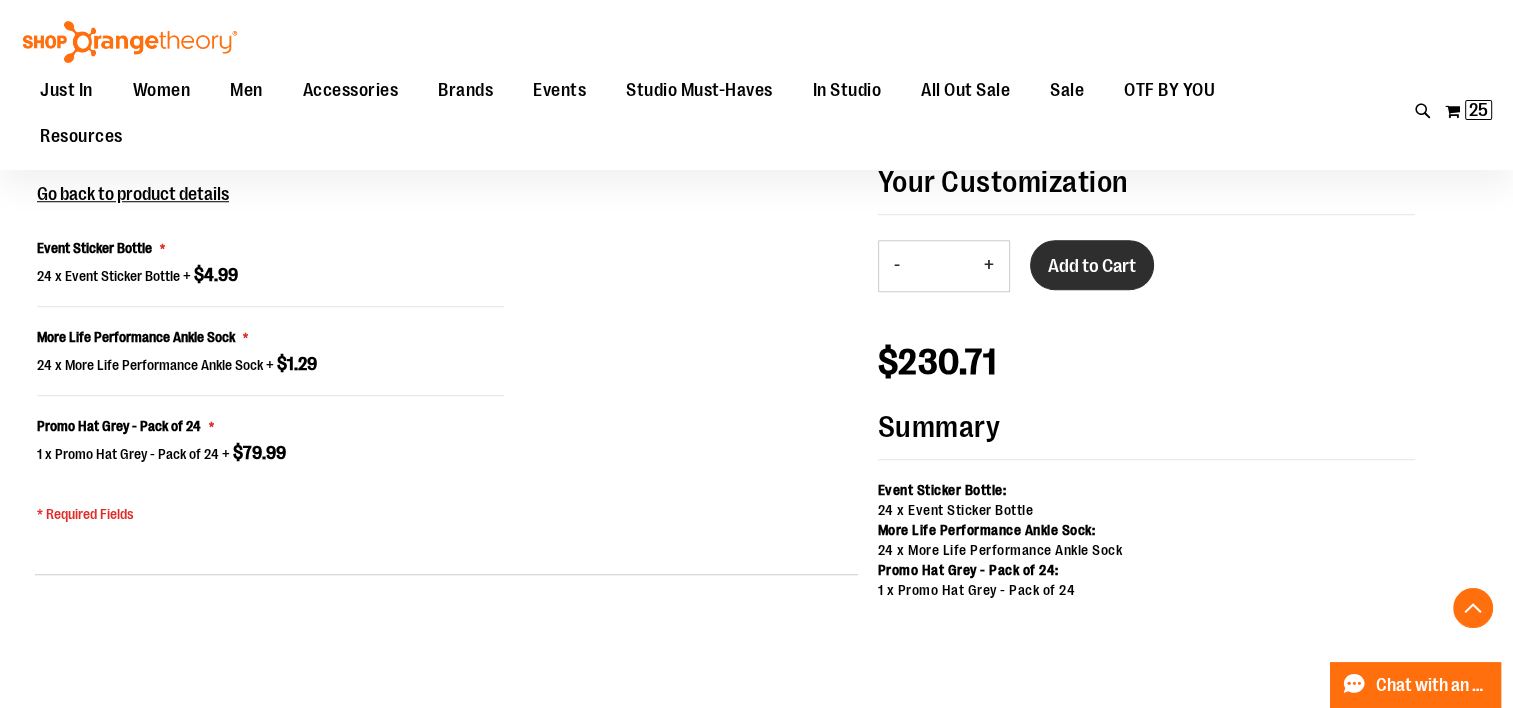 click on "Add to Cart" at bounding box center (1092, 266) 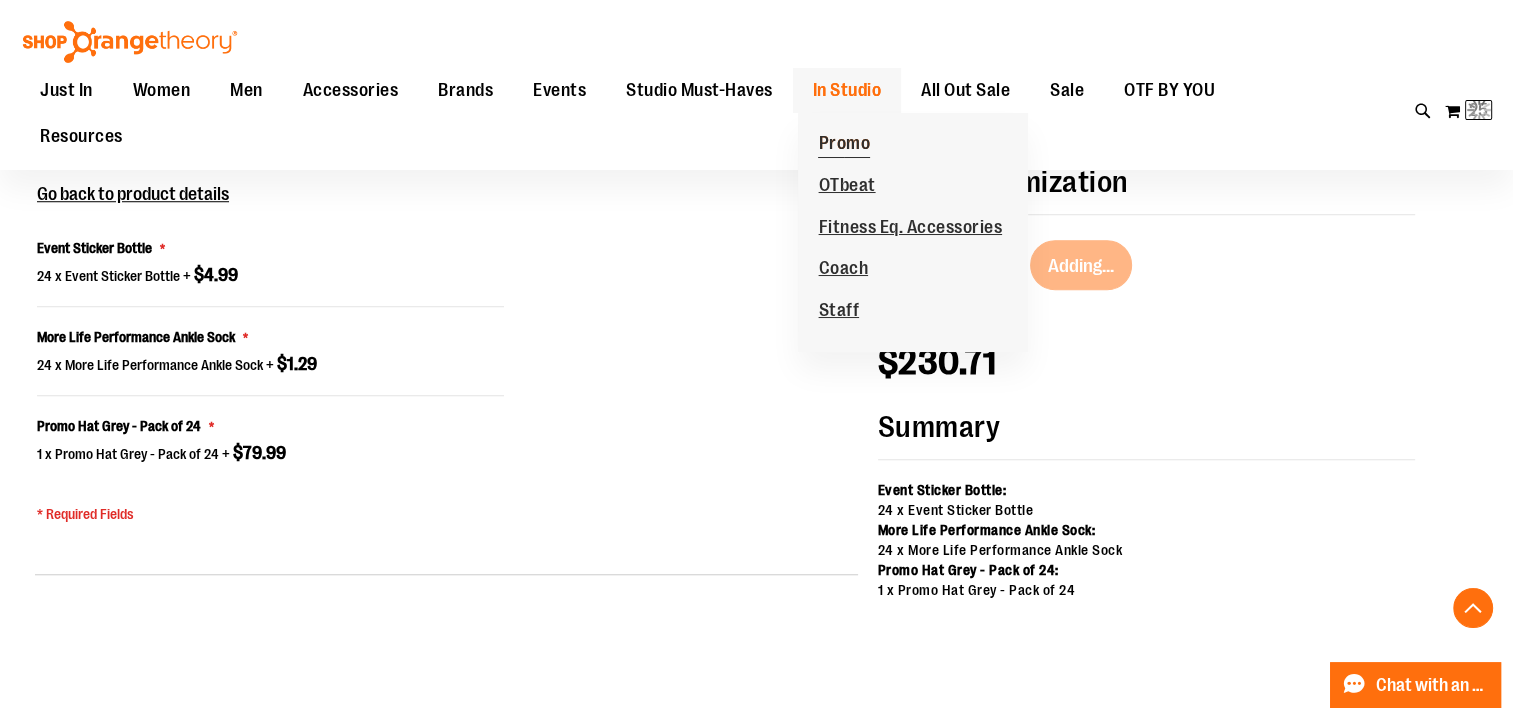 click on "Promo" at bounding box center [844, 145] 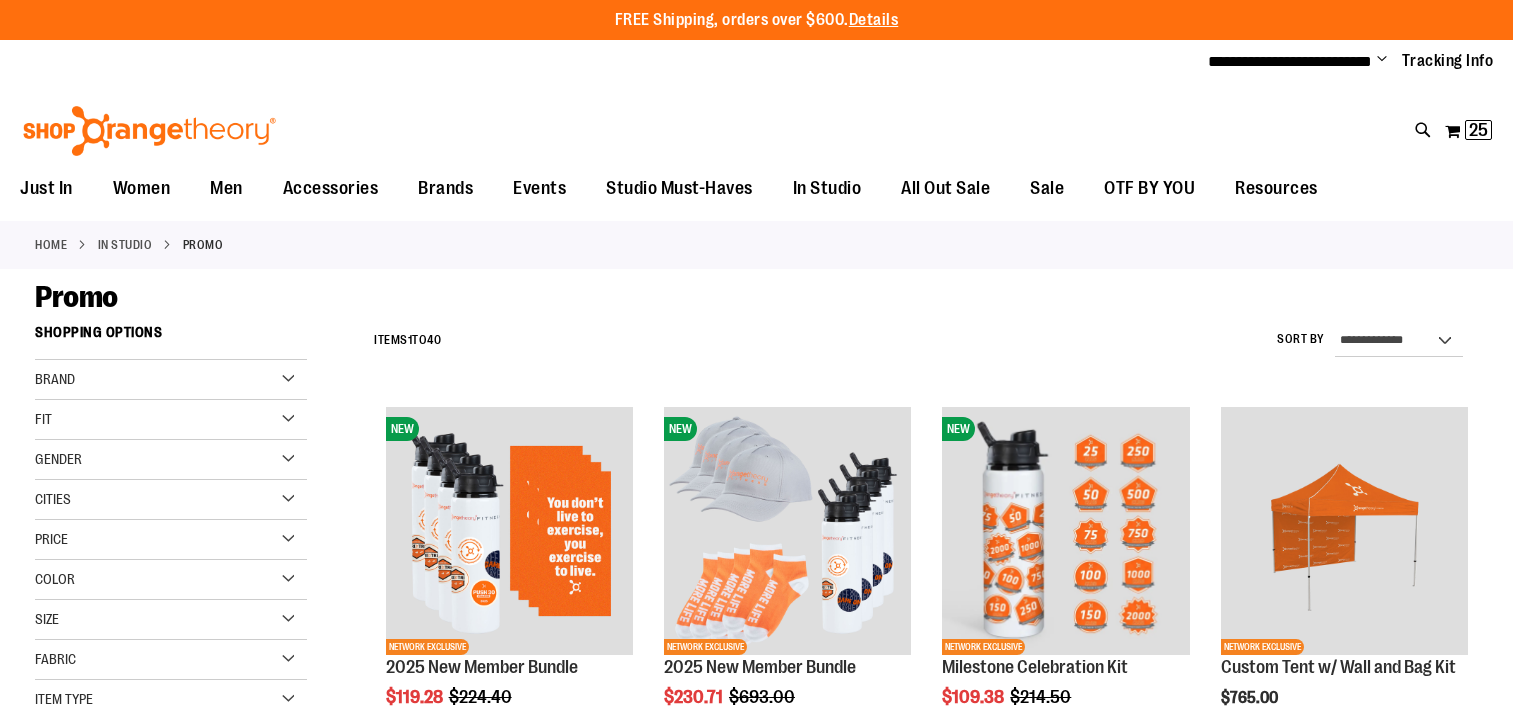 scroll, scrollTop: 0, scrollLeft: 0, axis: both 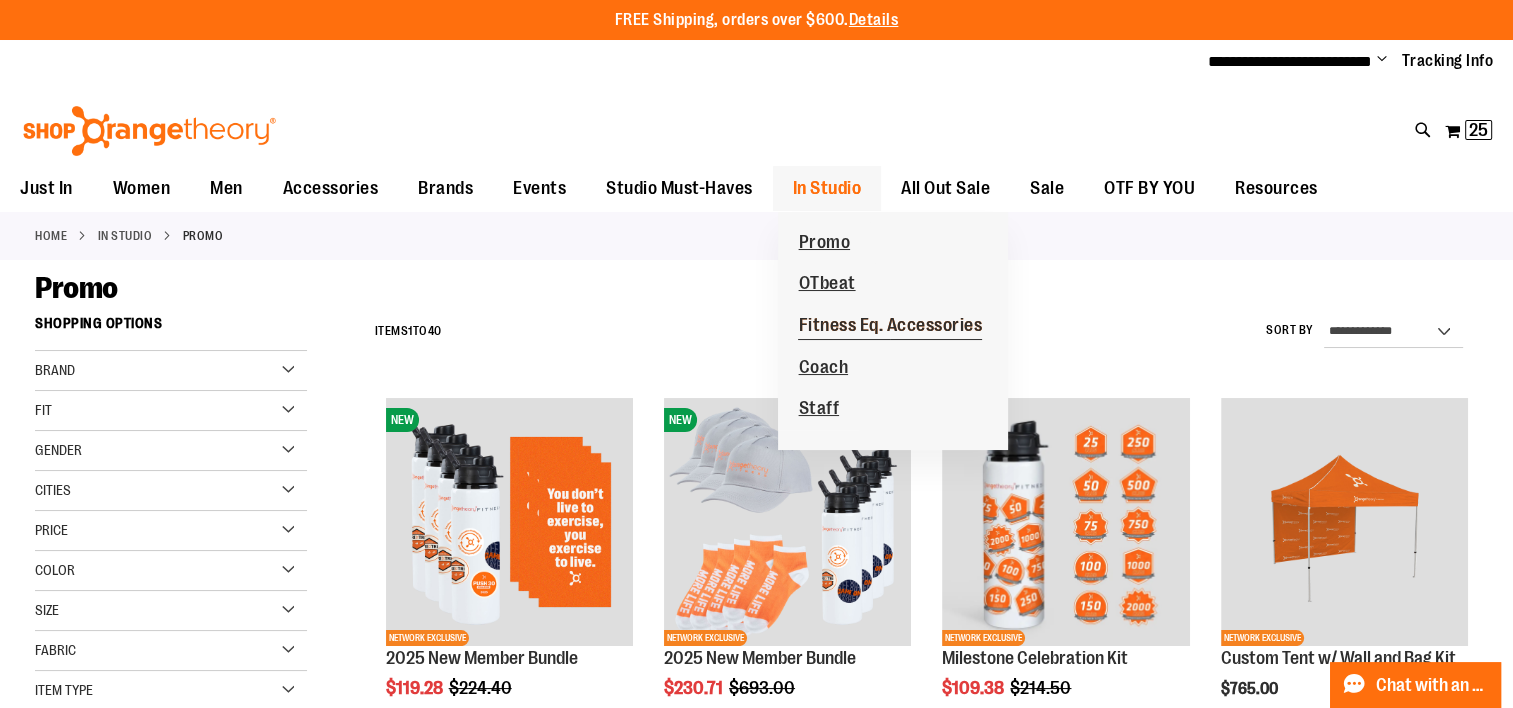 type on "**********" 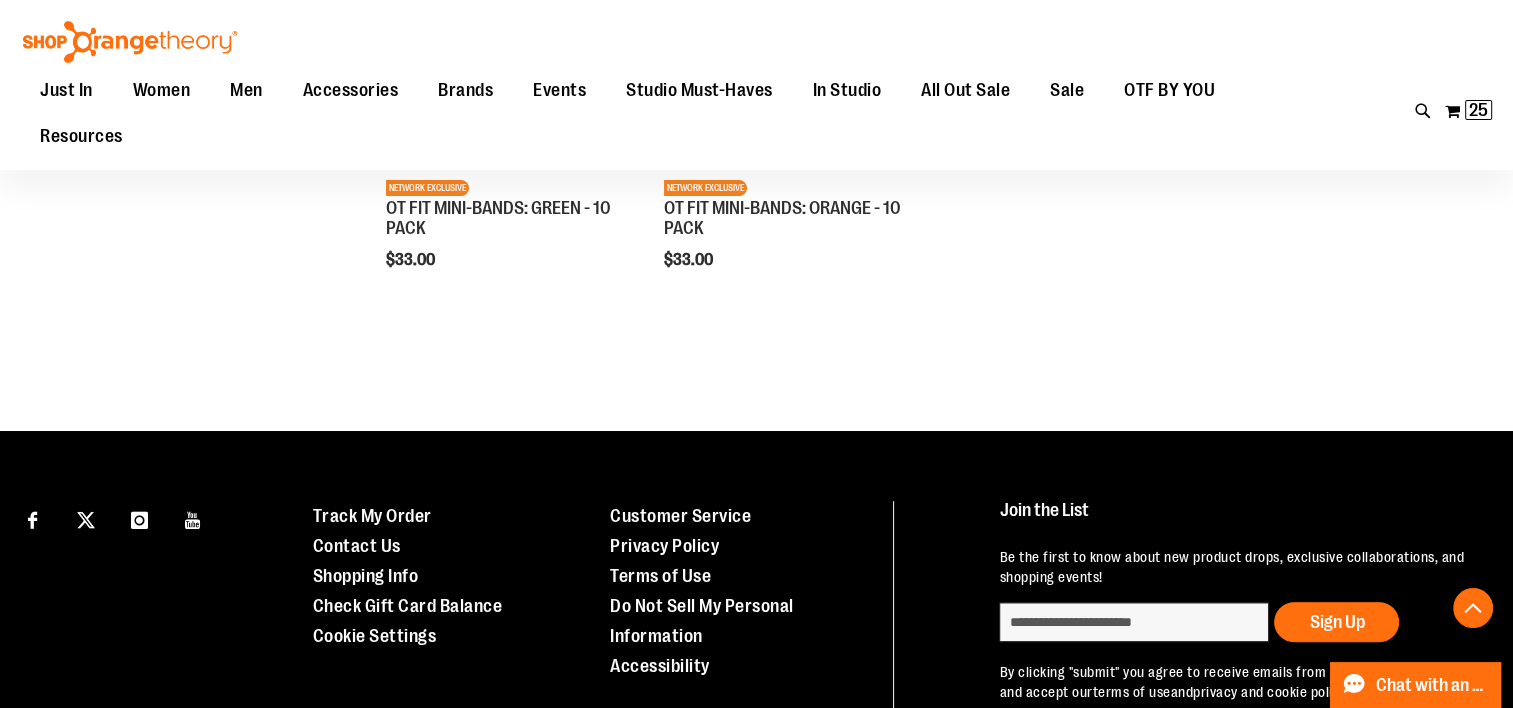 scroll, scrollTop: 0, scrollLeft: 0, axis: both 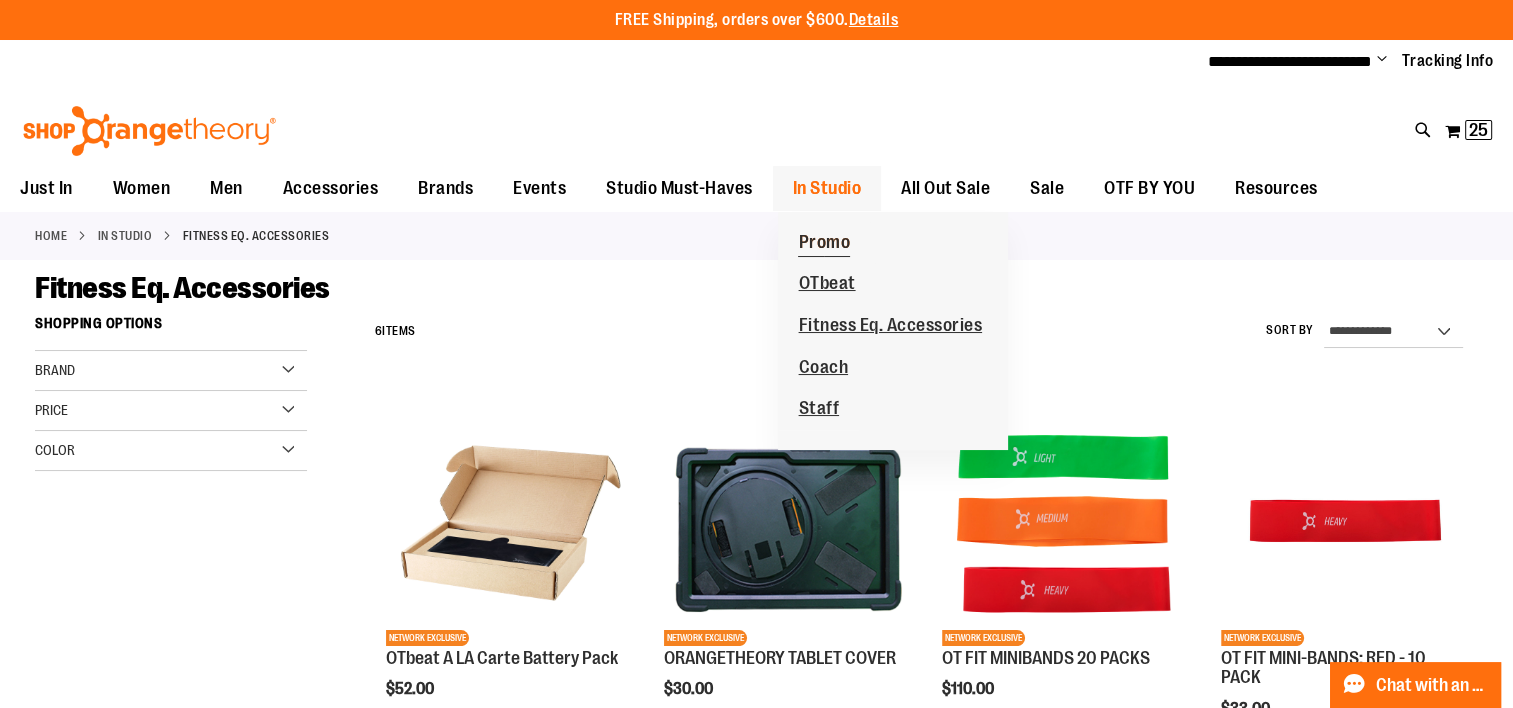 type on "**********" 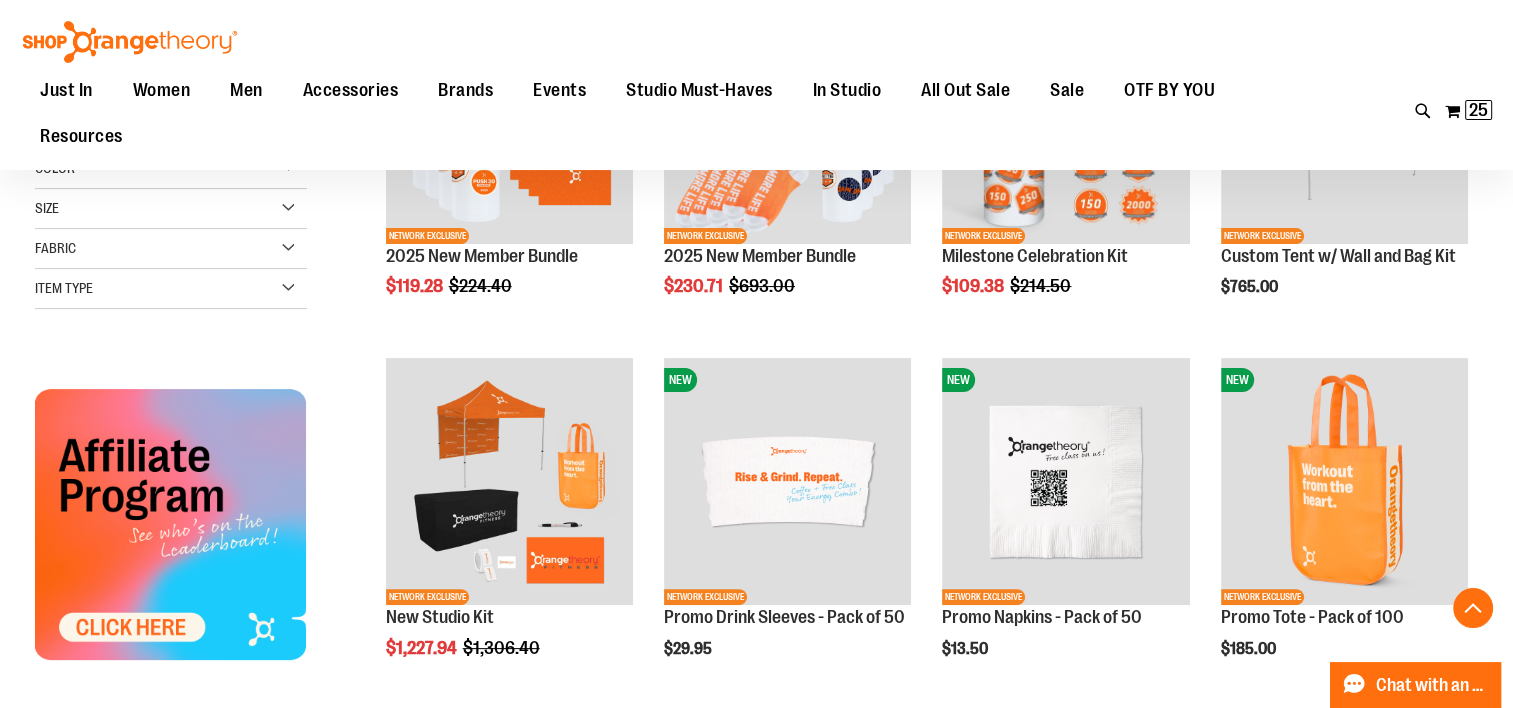 scroll, scrollTop: 900, scrollLeft: 0, axis: vertical 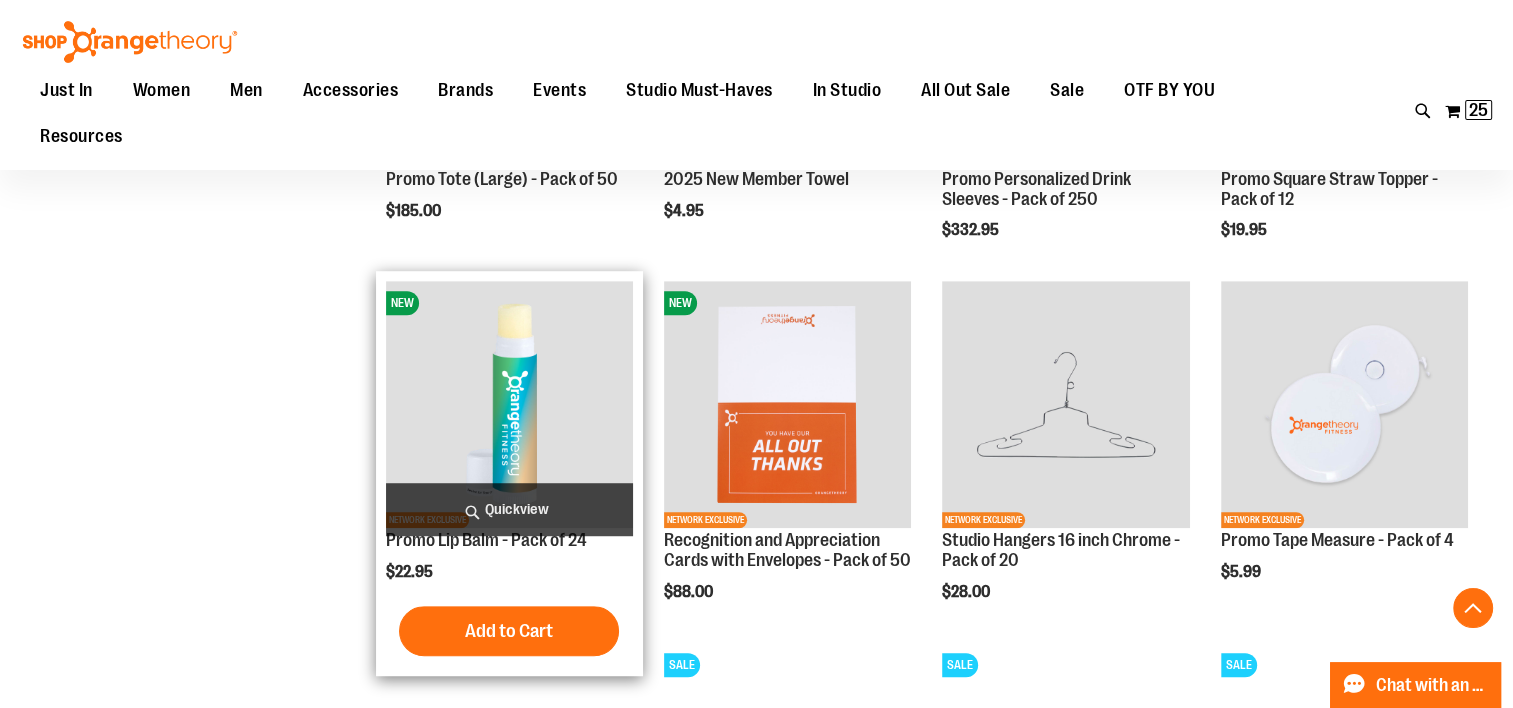 type on "**********" 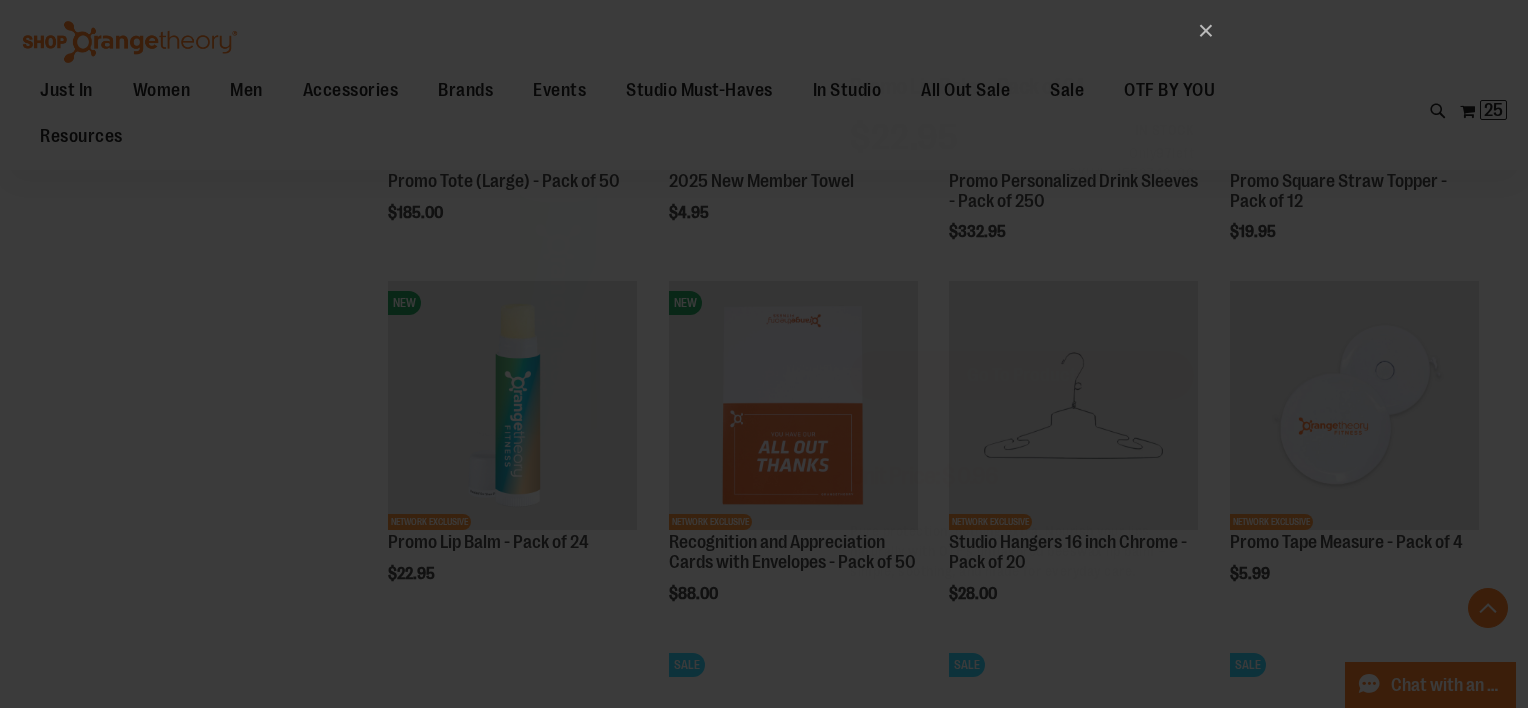 scroll, scrollTop: 0, scrollLeft: 0, axis: both 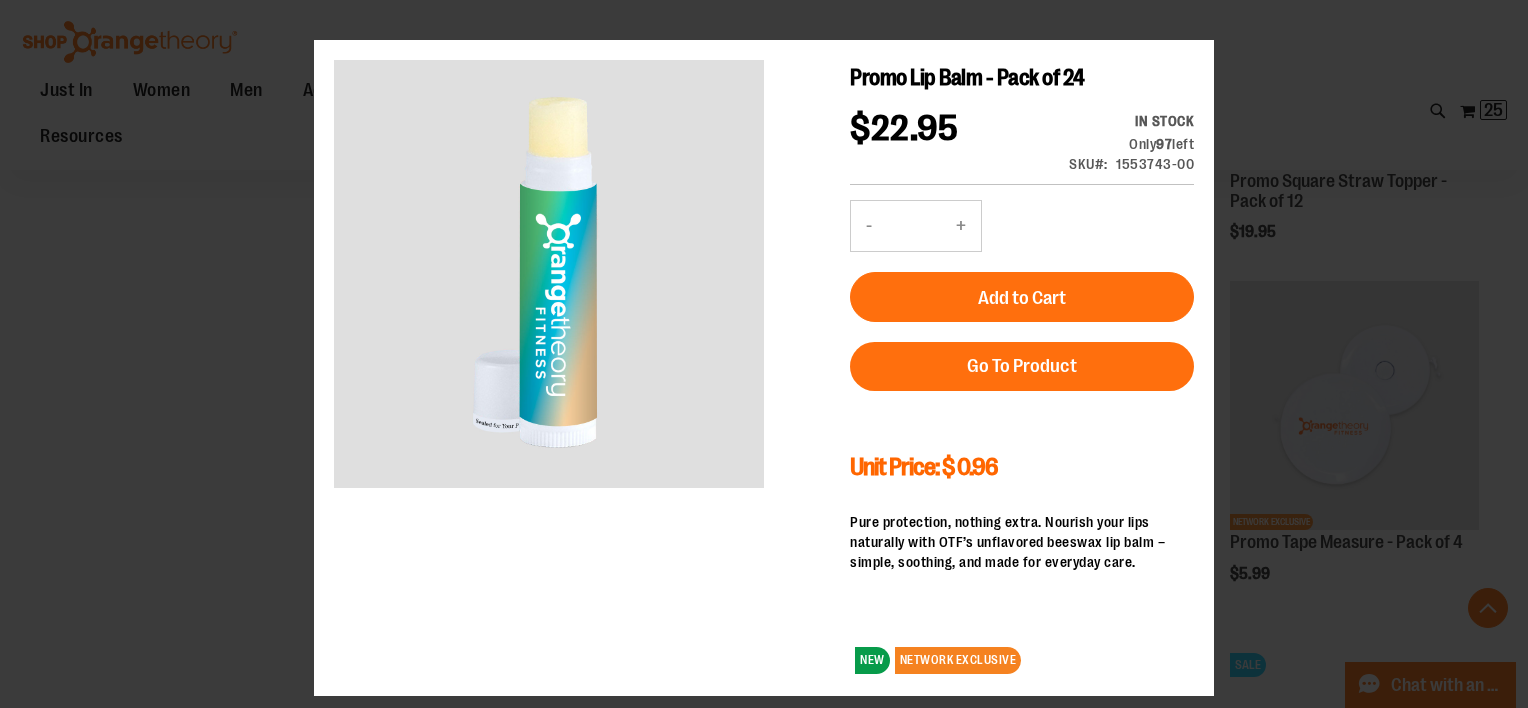 click on "+" at bounding box center (961, 226) 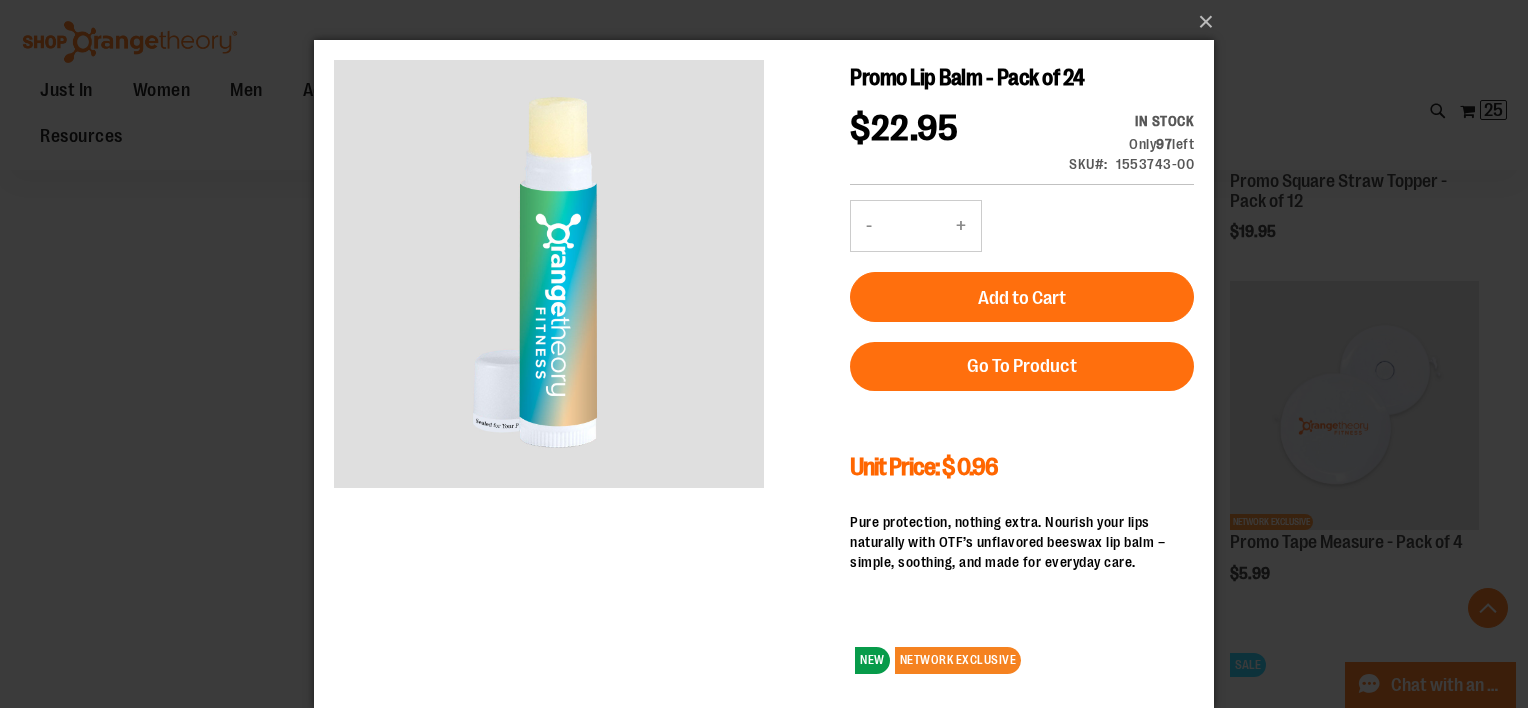 click on "+" at bounding box center [961, 226] 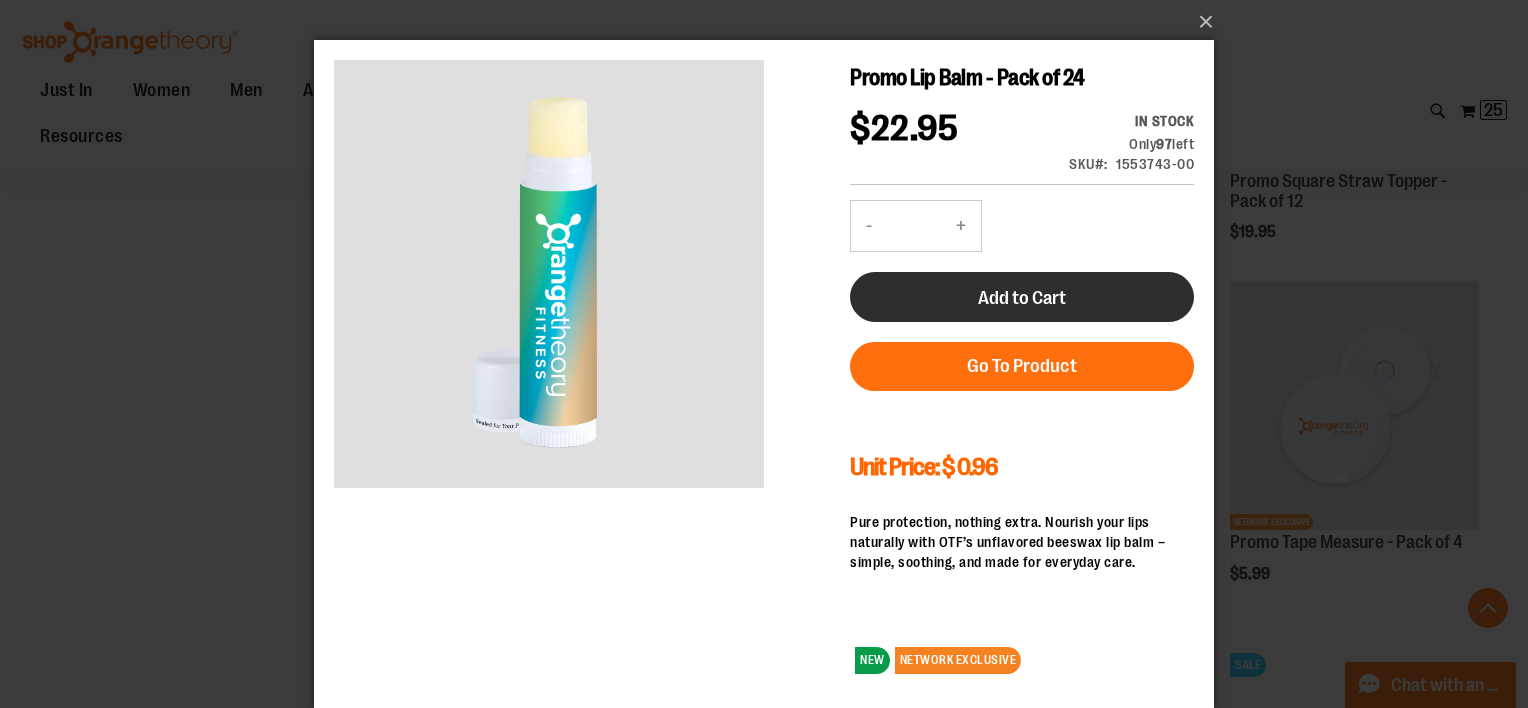 click on "Add to Cart" at bounding box center [1022, 298] 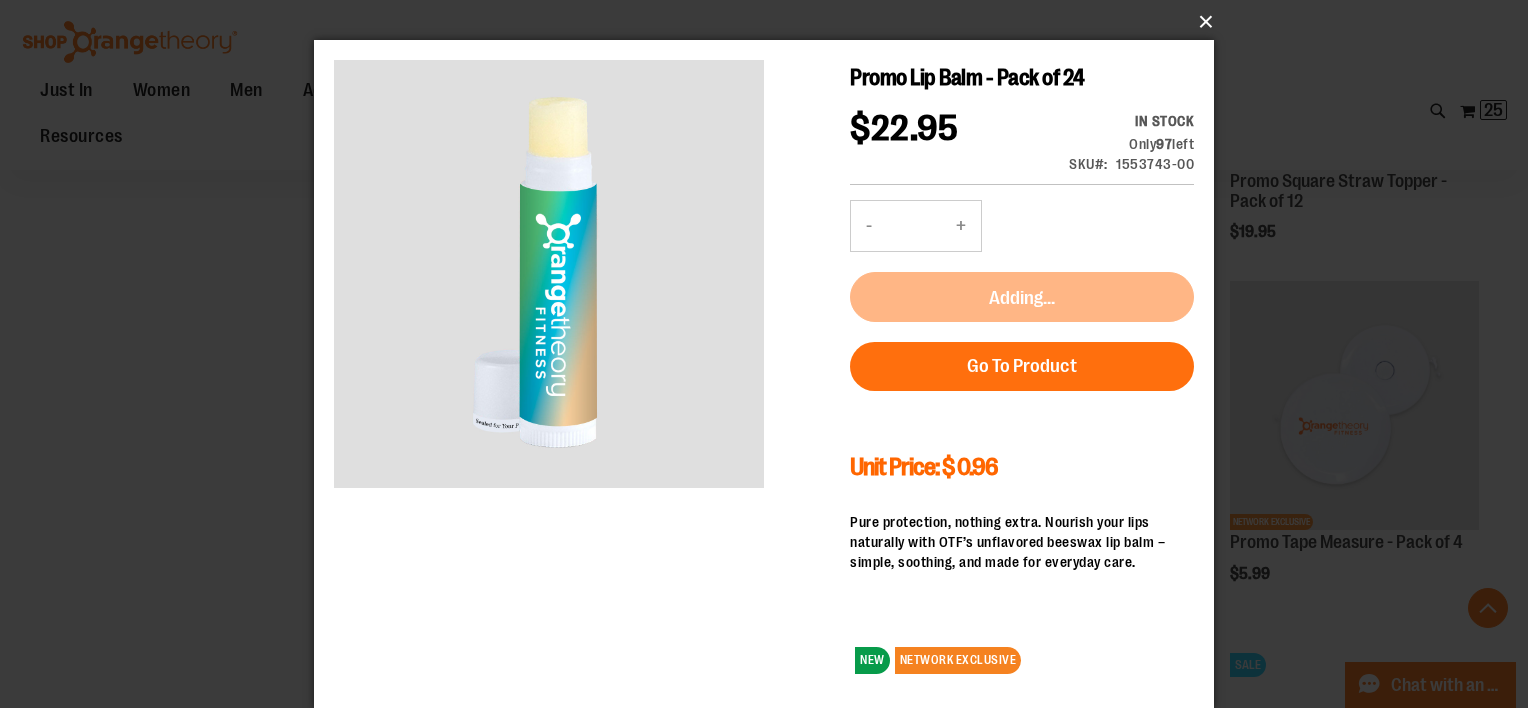 click on "×" at bounding box center (770, 22) 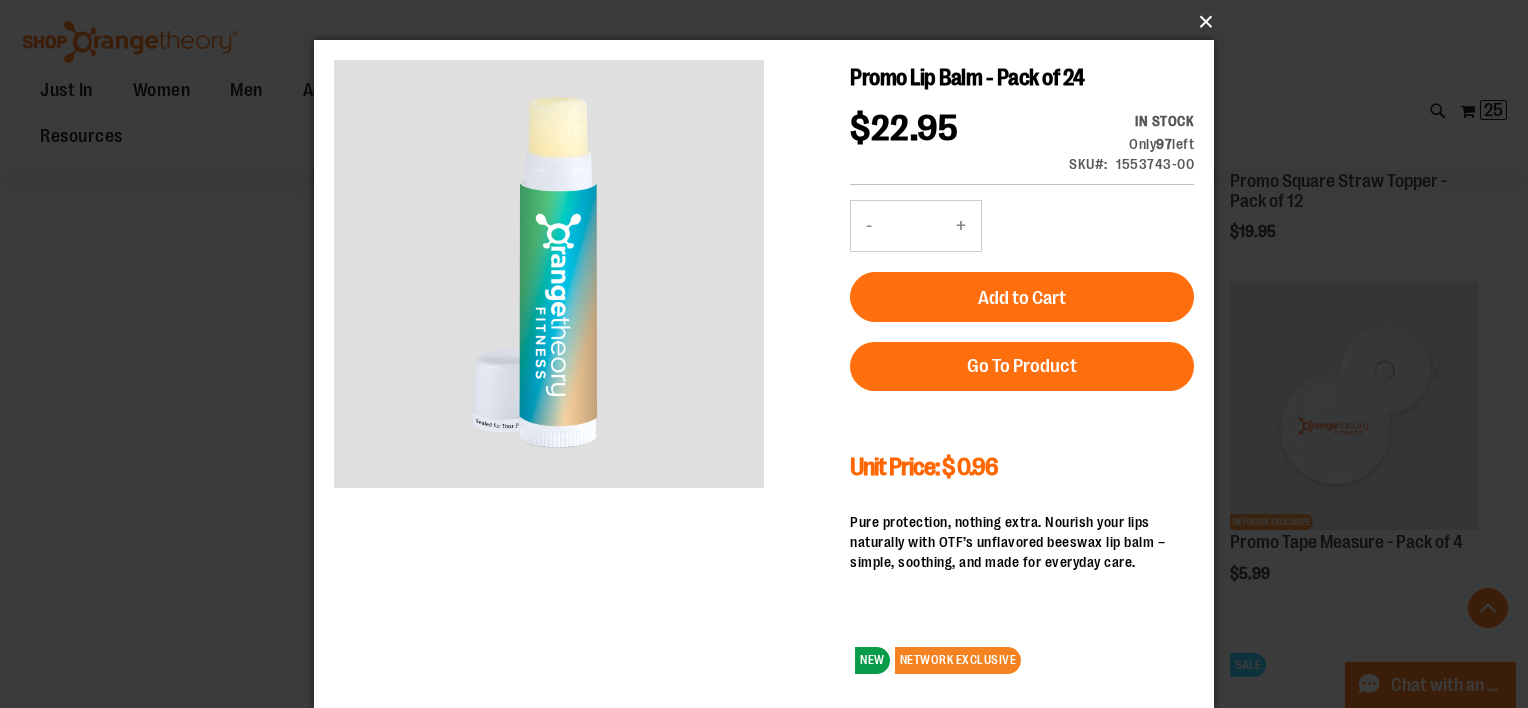 click on "×" at bounding box center (770, 22) 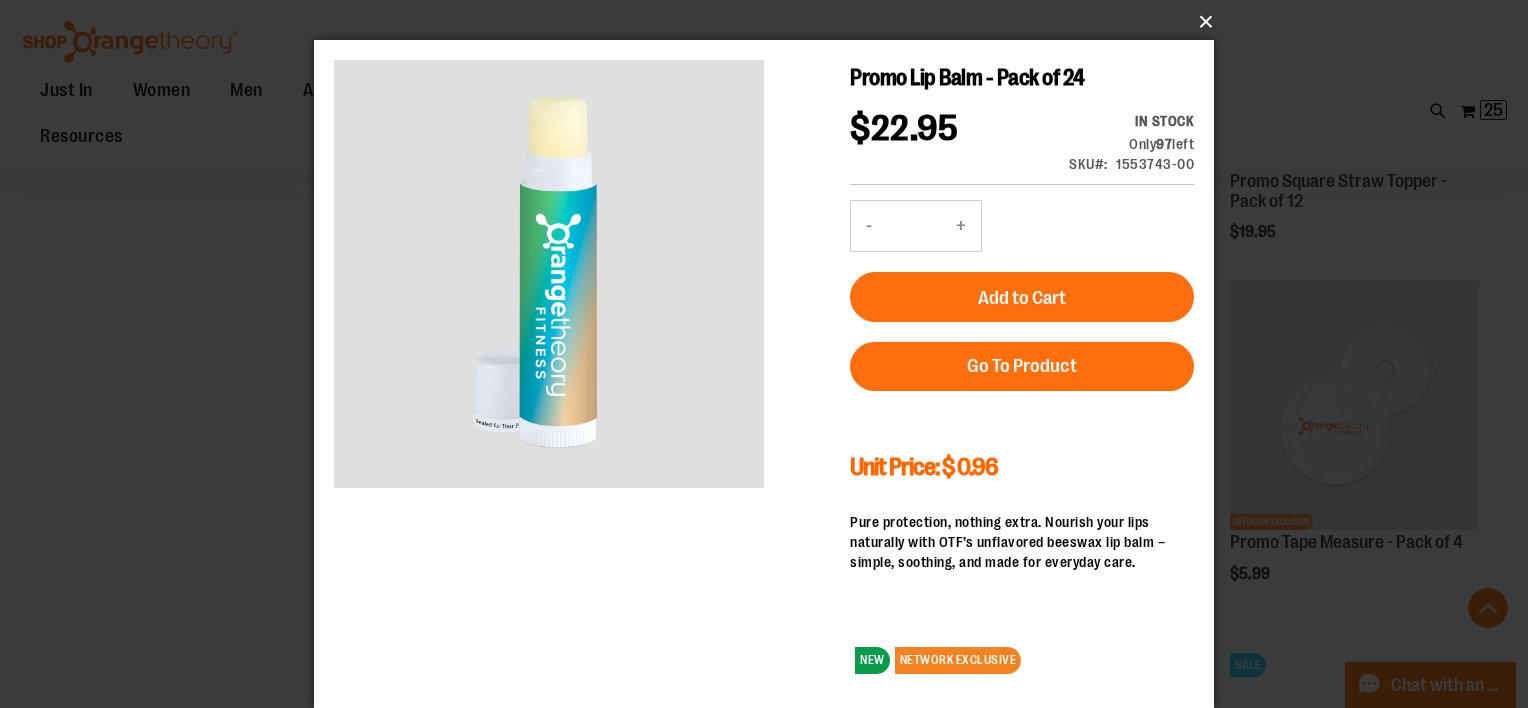 click on "×" at bounding box center (770, 22) 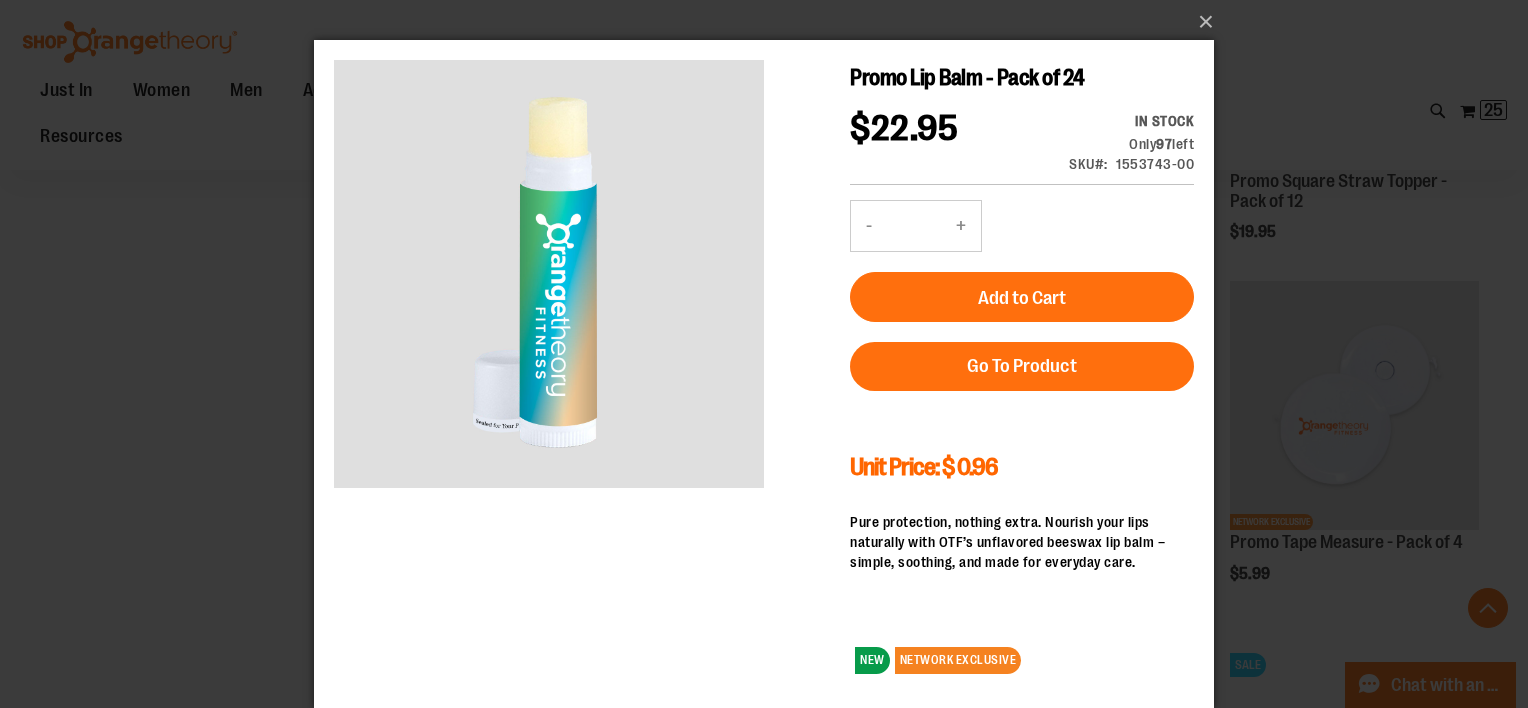 click on "×" at bounding box center [764, 354] 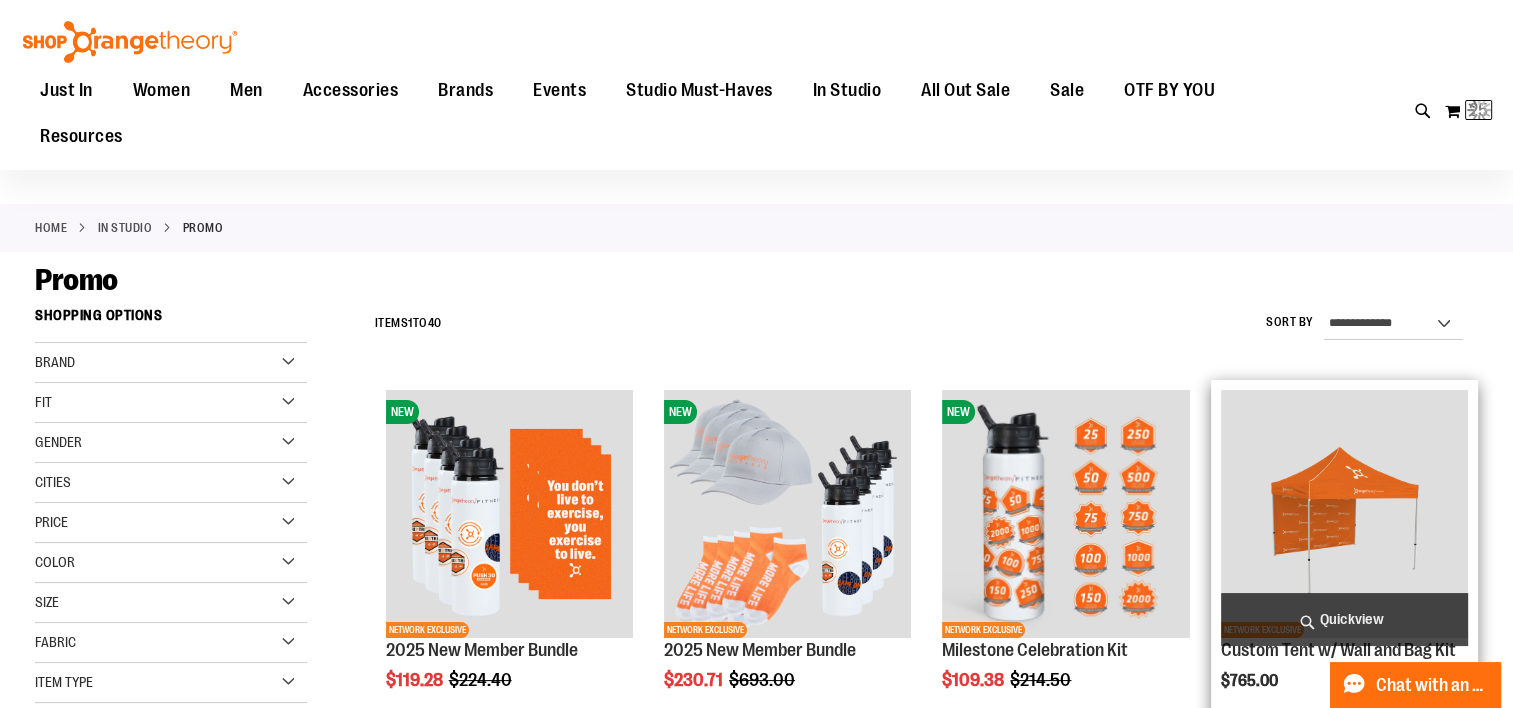 scroll, scrollTop: 0, scrollLeft: 0, axis: both 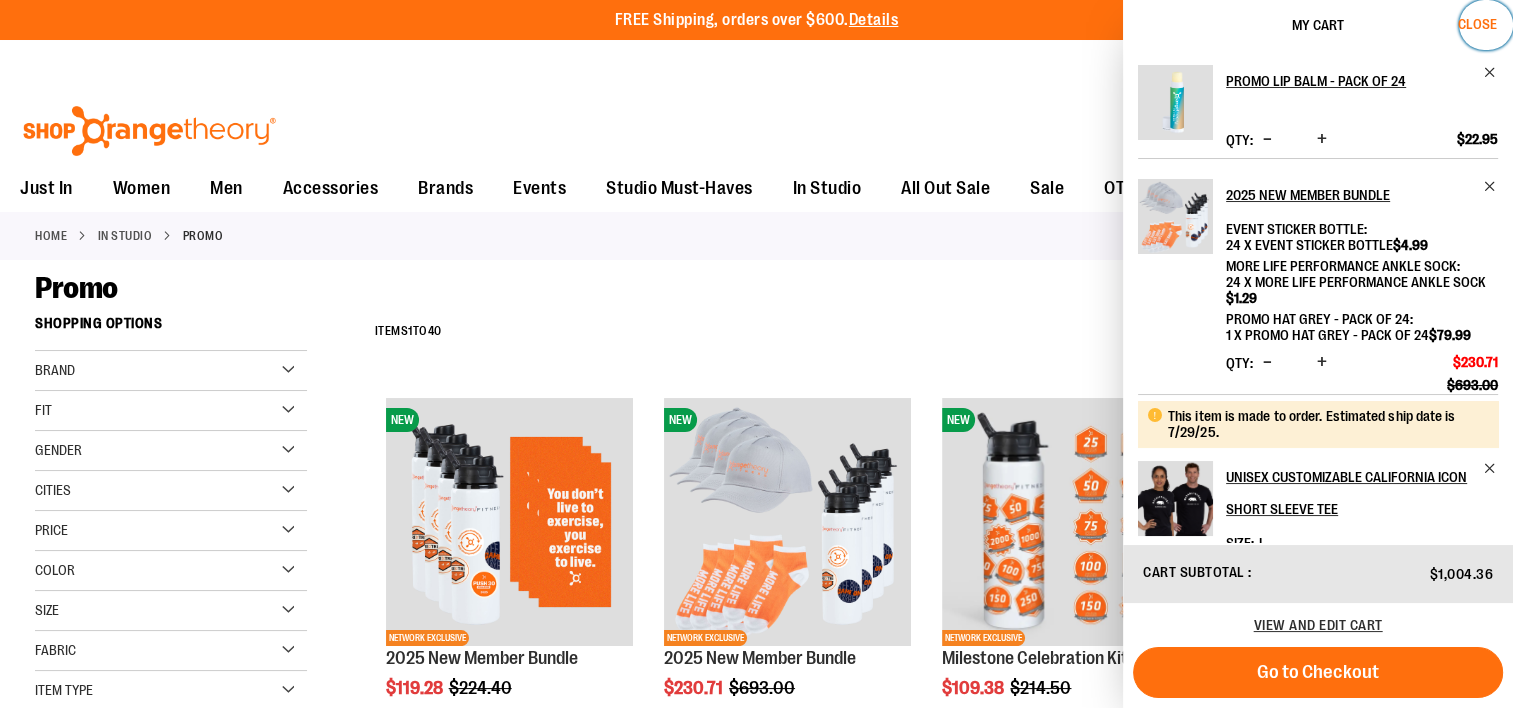click on "Close" at bounding box center [1477, 24] 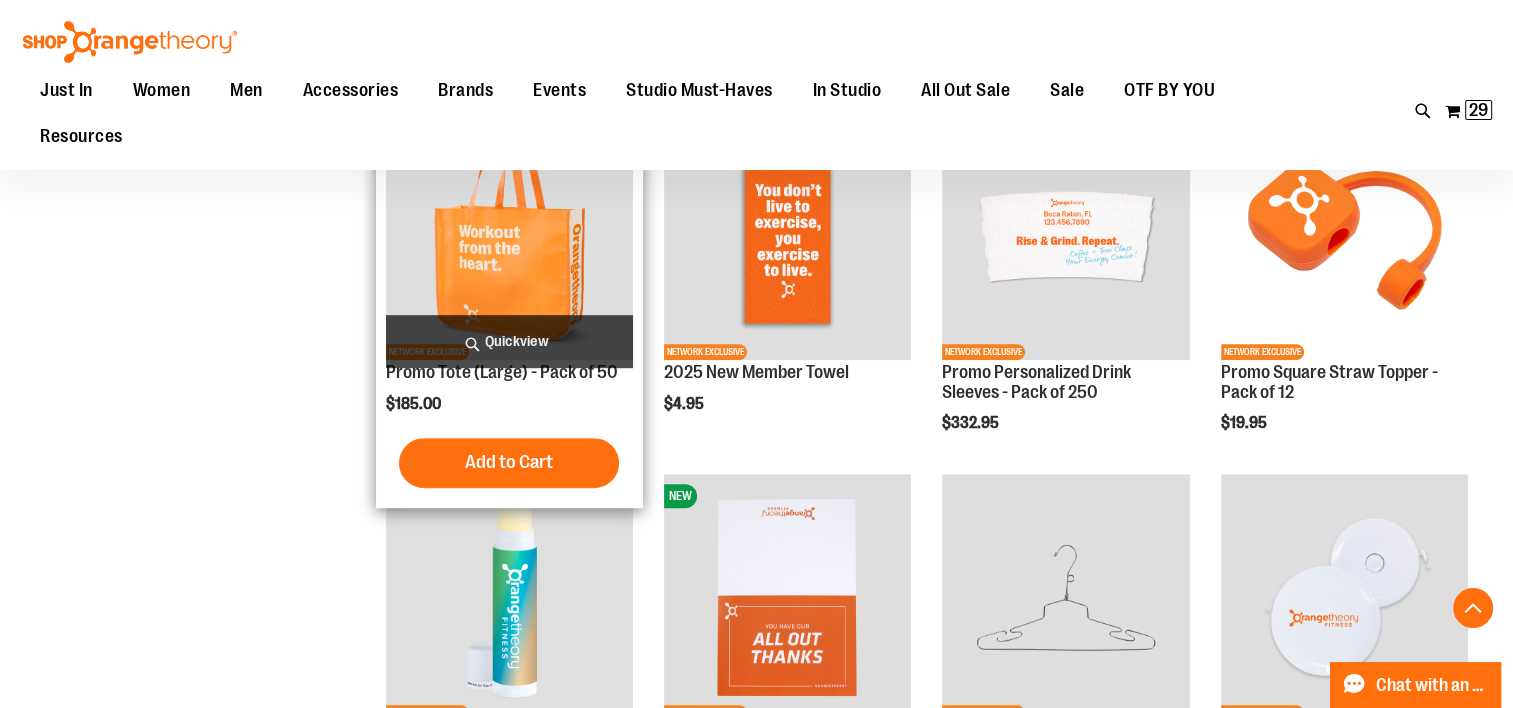 scroll, scrollTop: 1200, scrollLeft: 0, axis: vertical 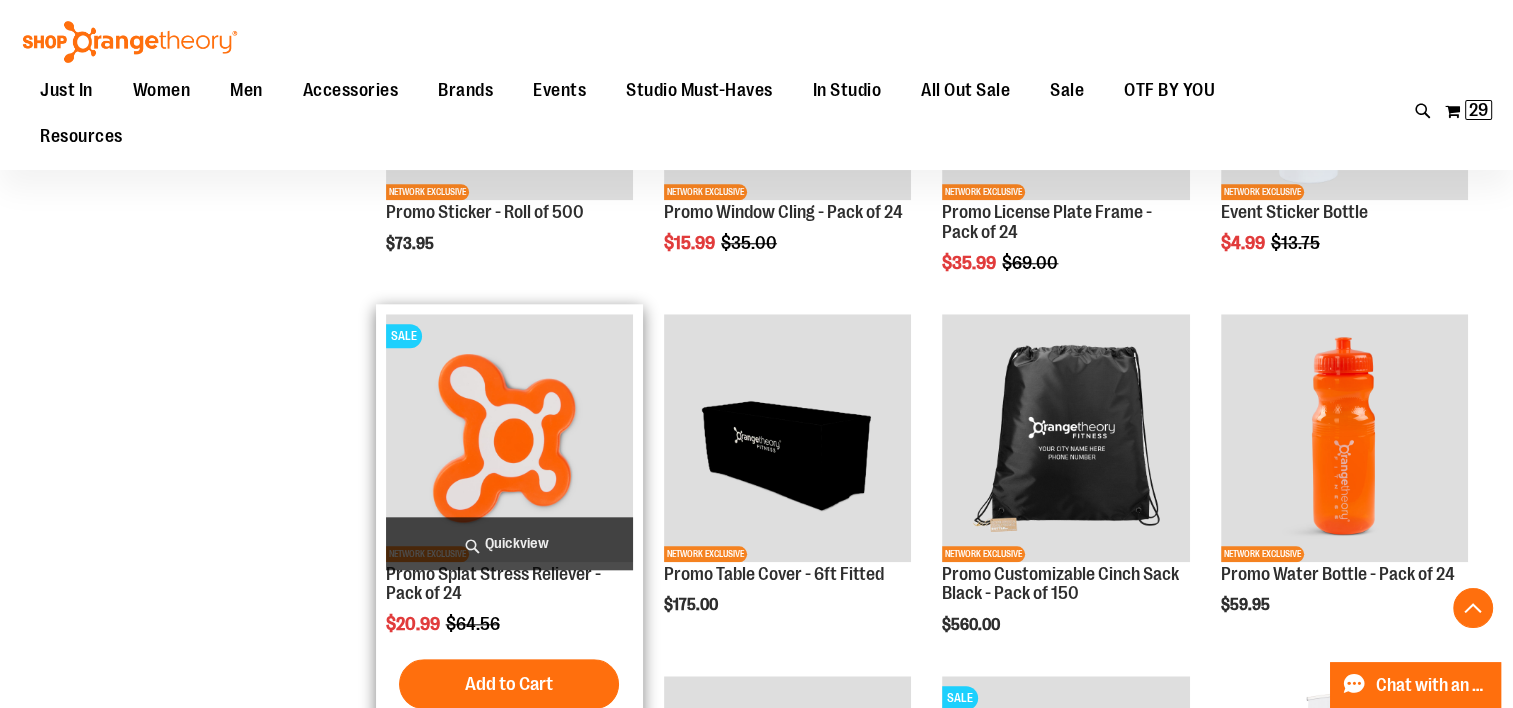 click at bounding box center [509, 437] 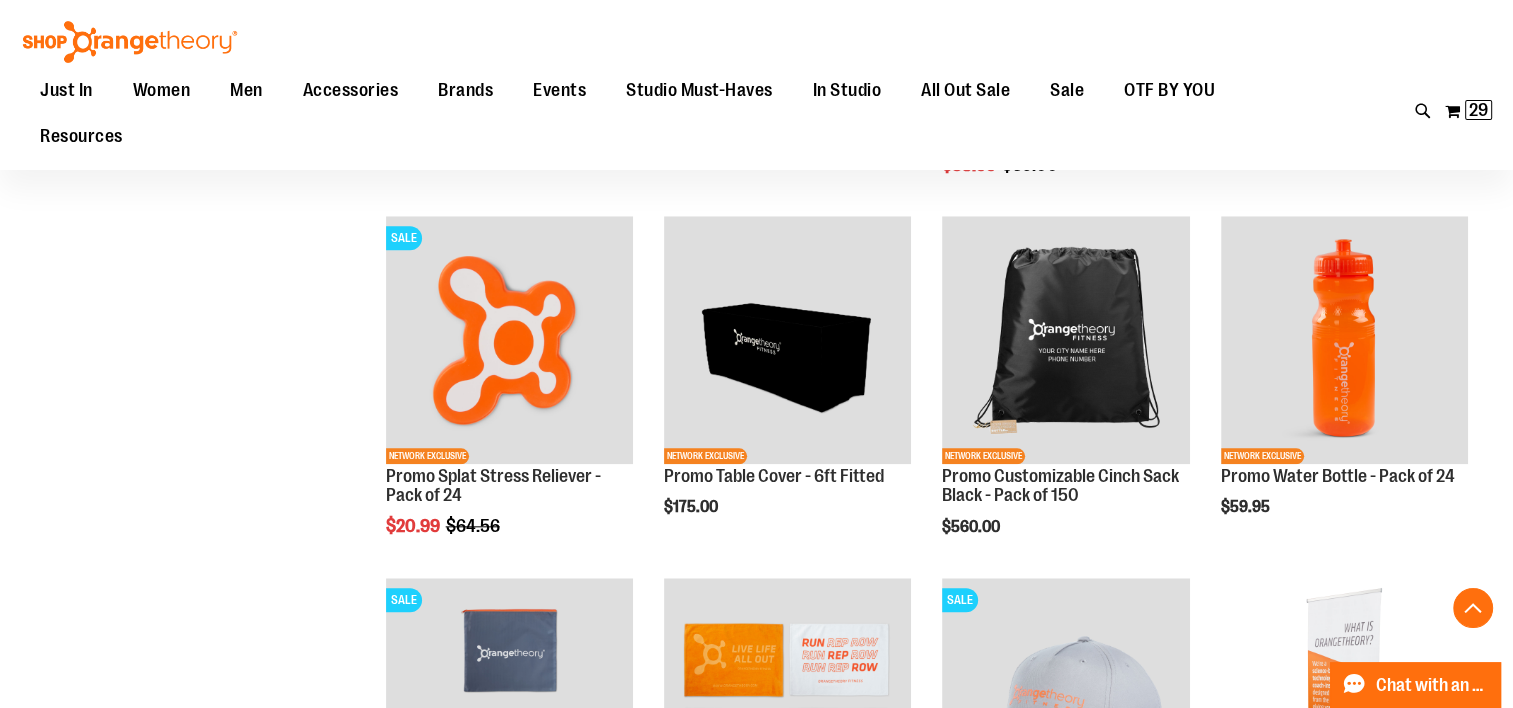 scroll, scrollTop: 1889, scrollLeft: 0, axis: vertical 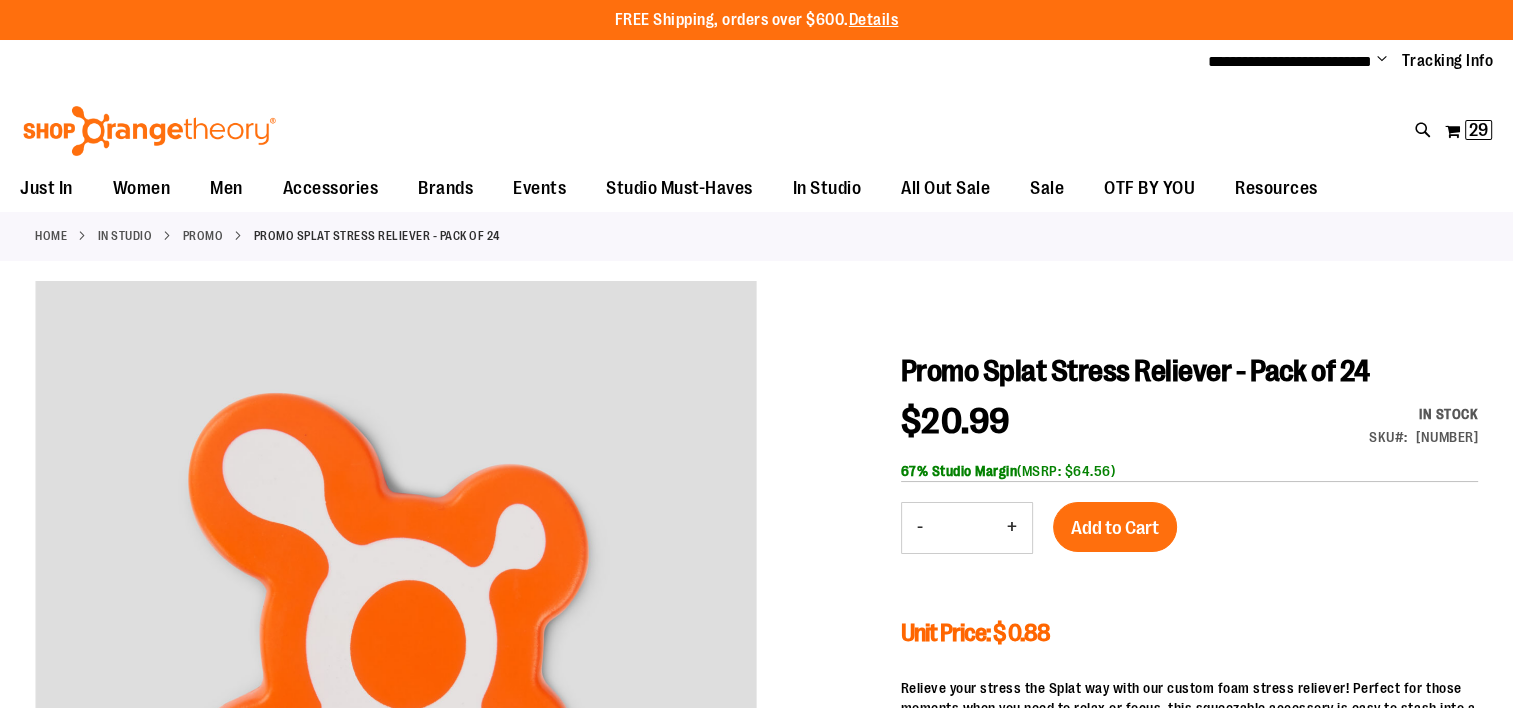 type on "**********" 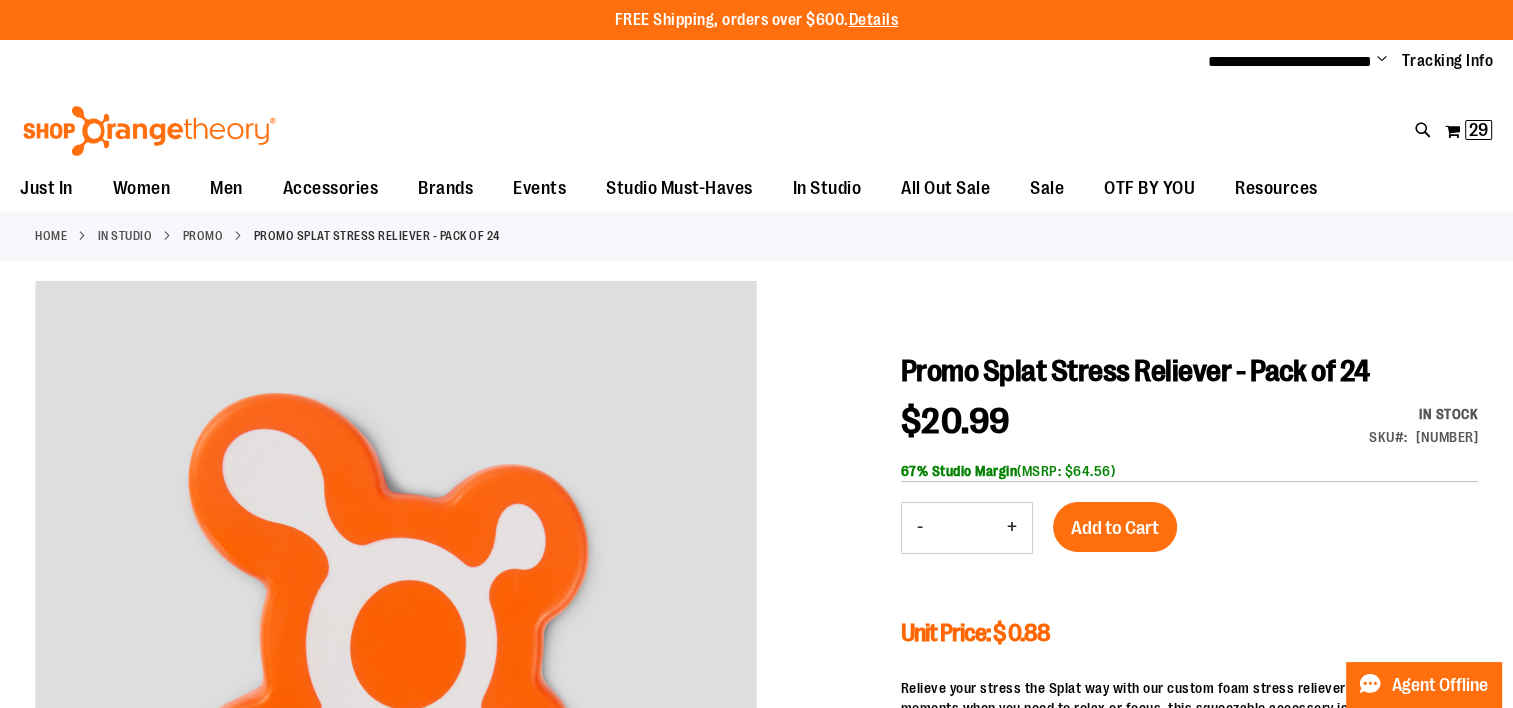 click on "+" at bounding box center (1012, 528) 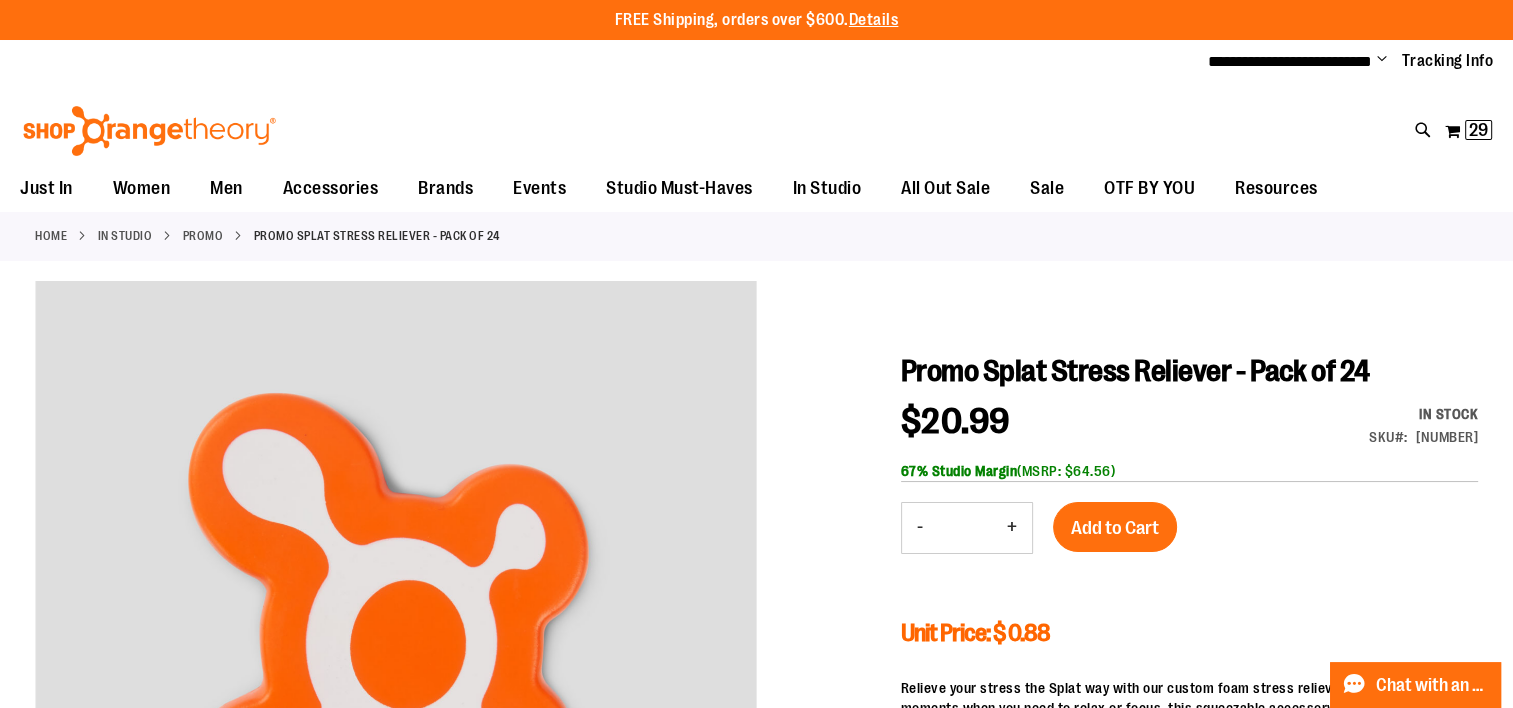 click on "+" at bounding box center [1012, 528] 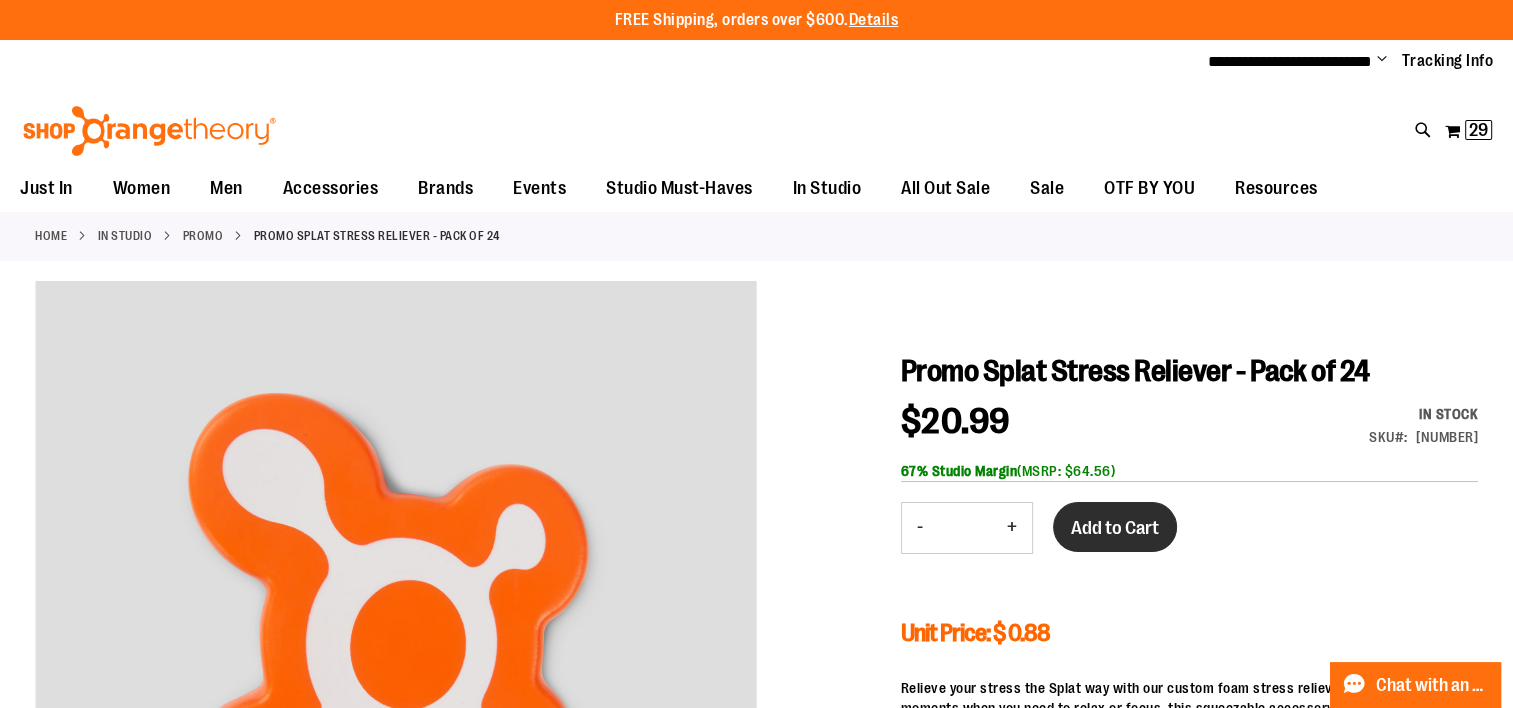 click on "Add to Cart" at bounding box center [1115, 528] 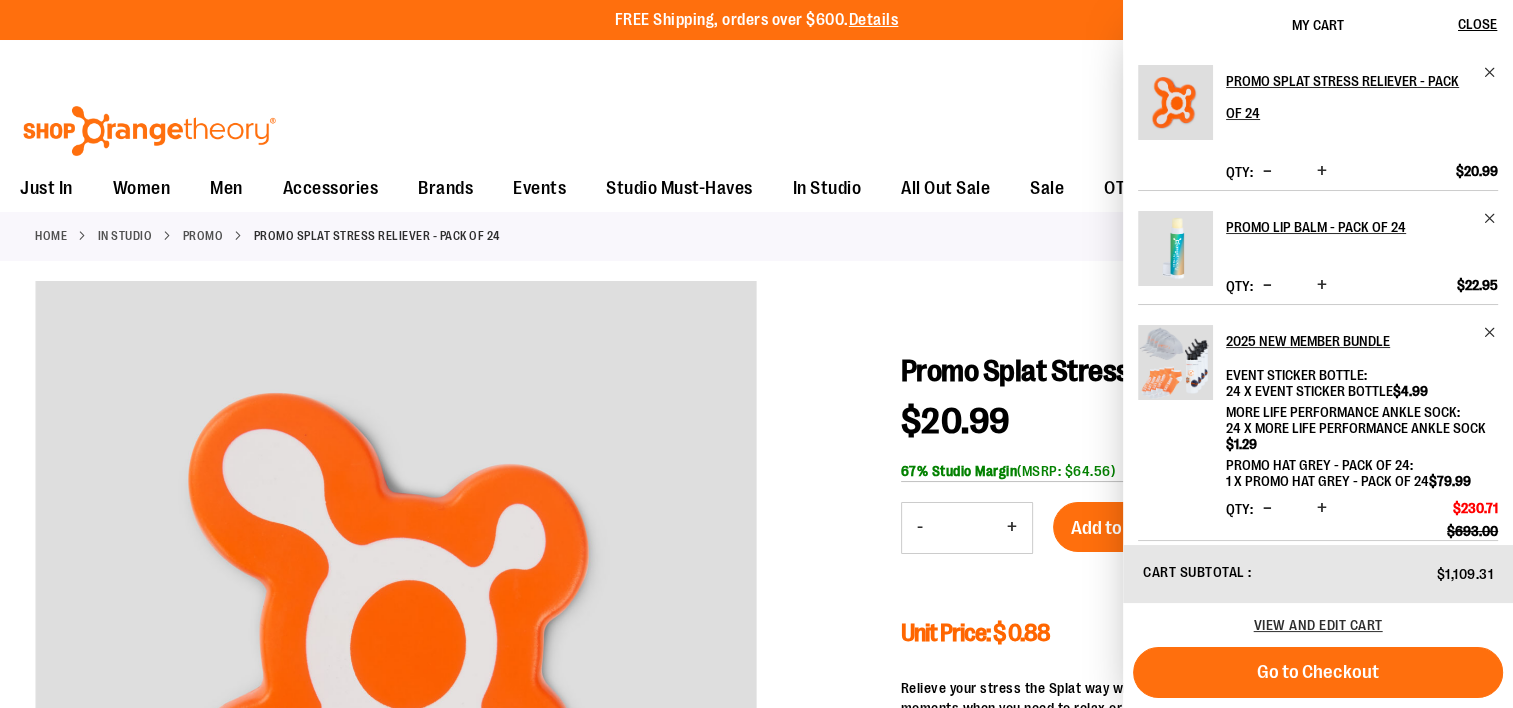 click on "Toggle Nav
Search
Popular Suggestions
Advanced Search" at bounding box center [756, 125] 